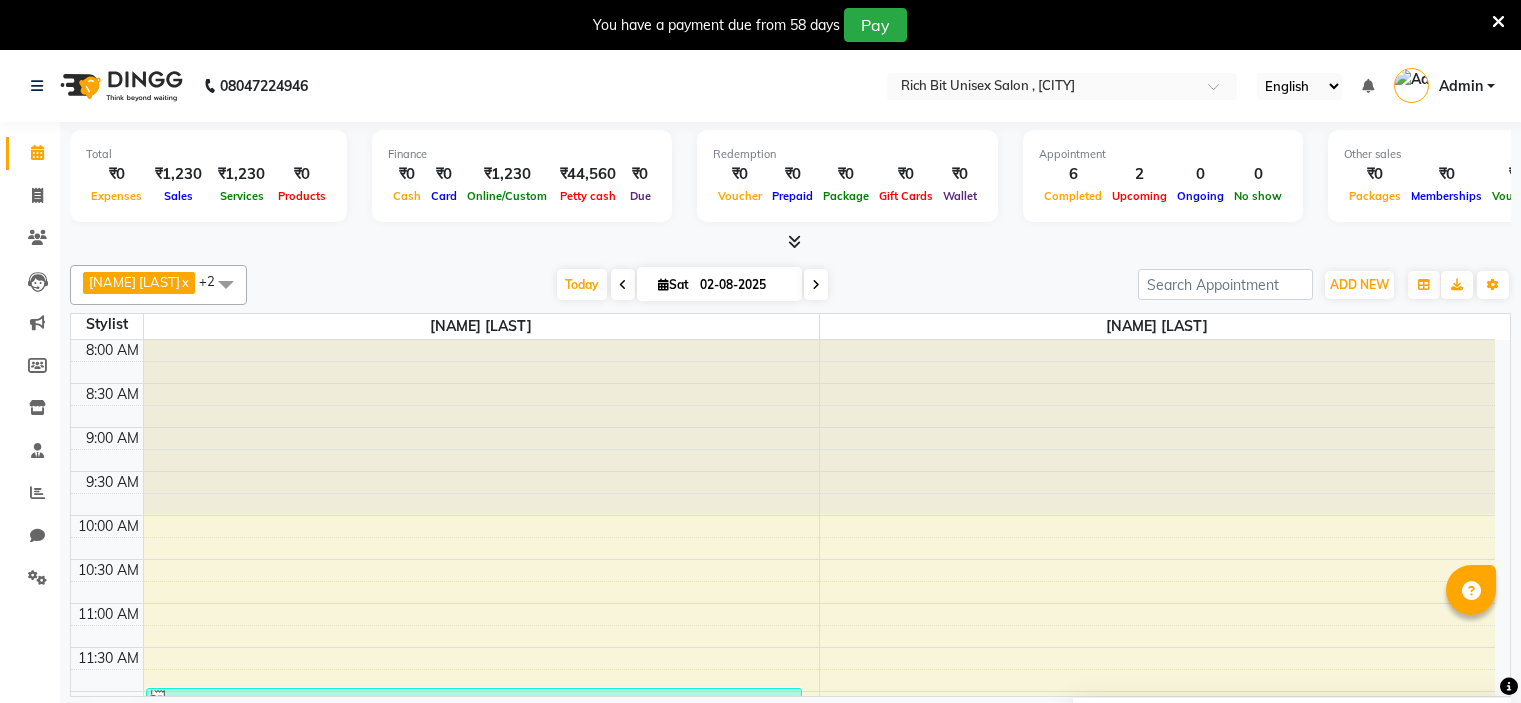 scroll, scrollTop: 0, scrollLeft: 0, axis: both 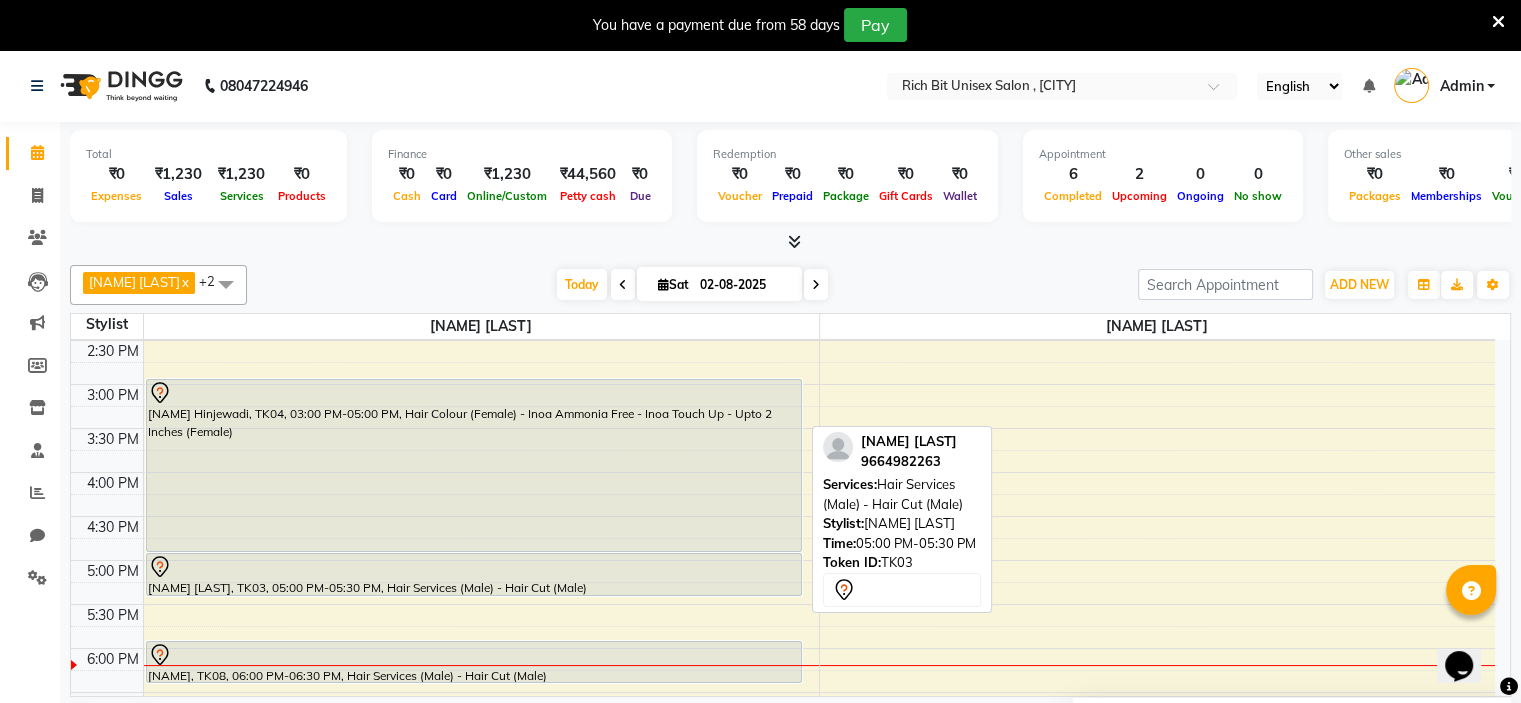 click on "[NAME] [LAST], TK03, 05:00 PM-05:30 PM, Hair Services (Male) - Hair Cut (Male)" at bounding box center (474, 574) 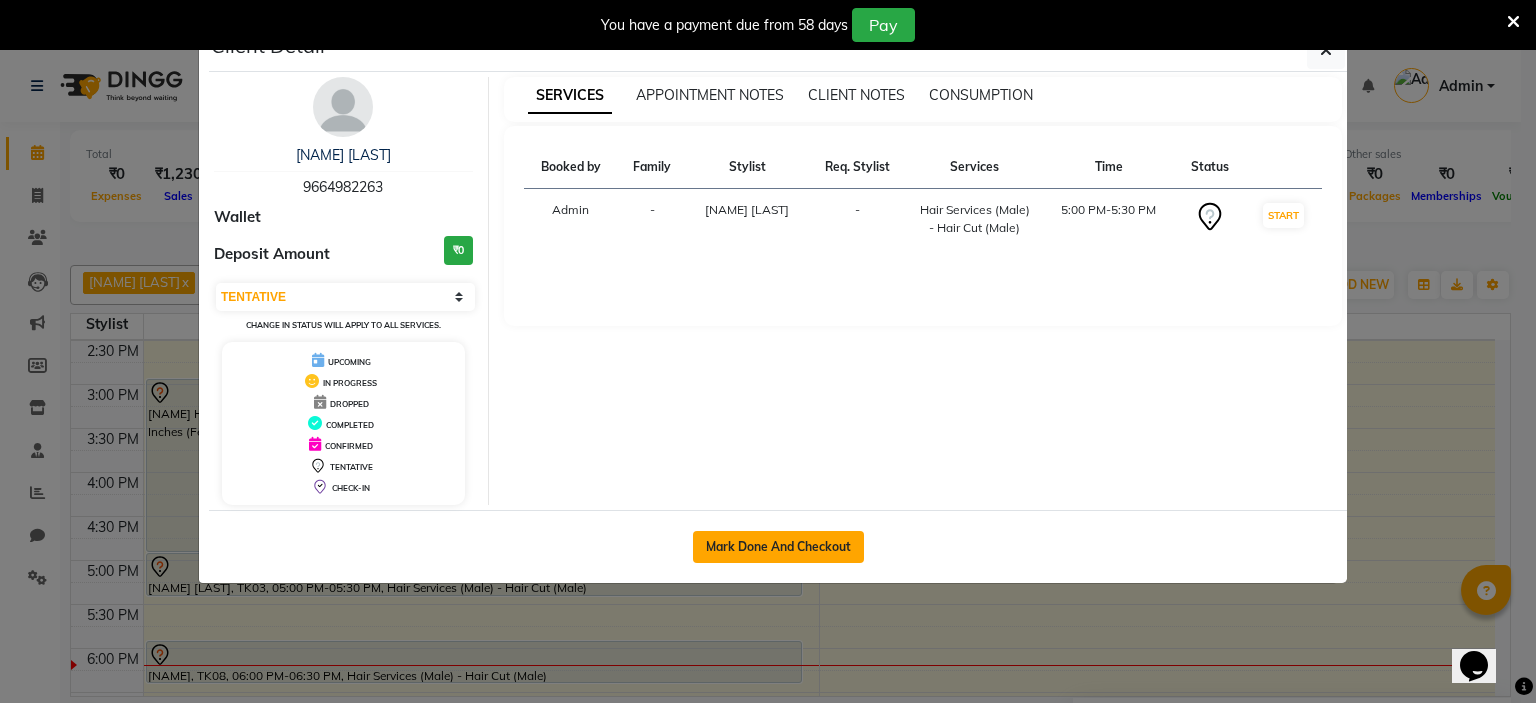click on "Mark Done And Checkout" 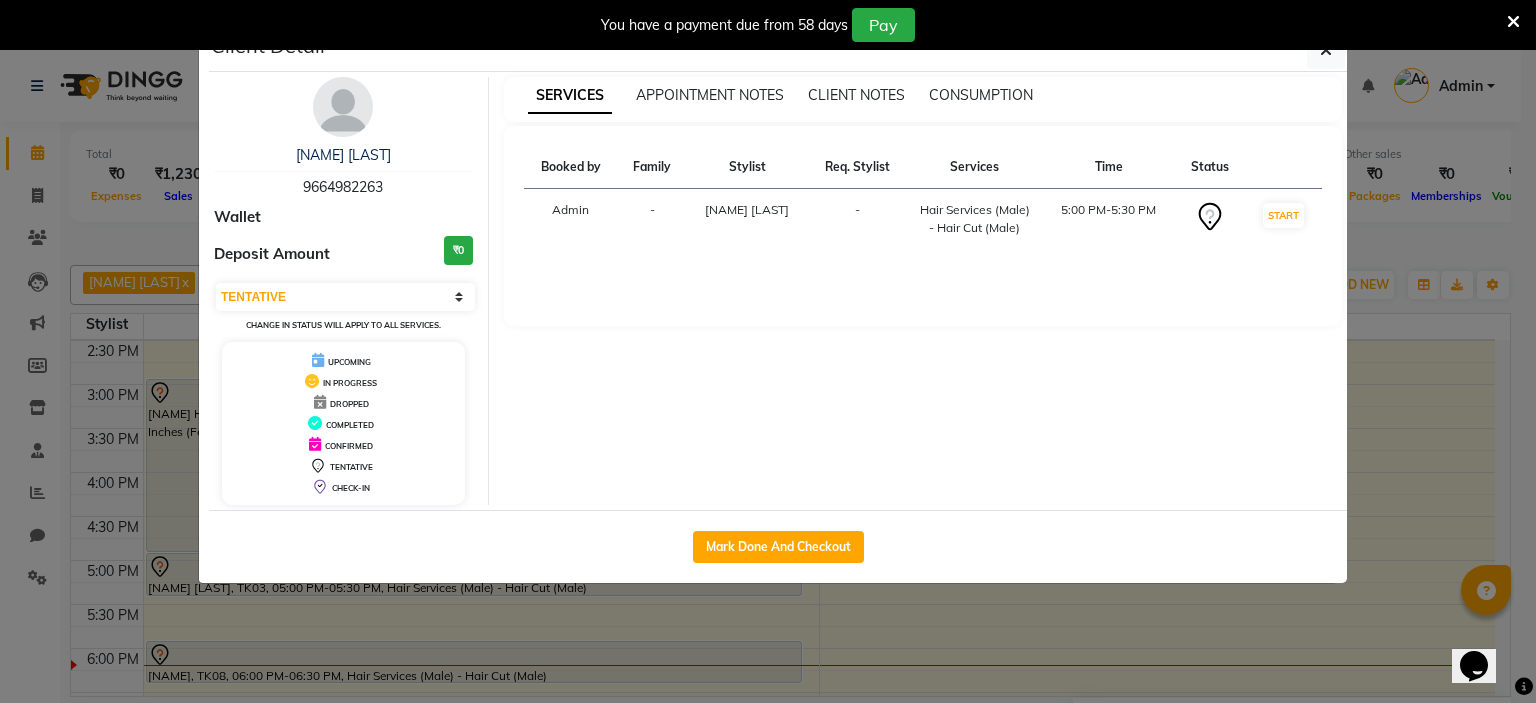 select on "service" 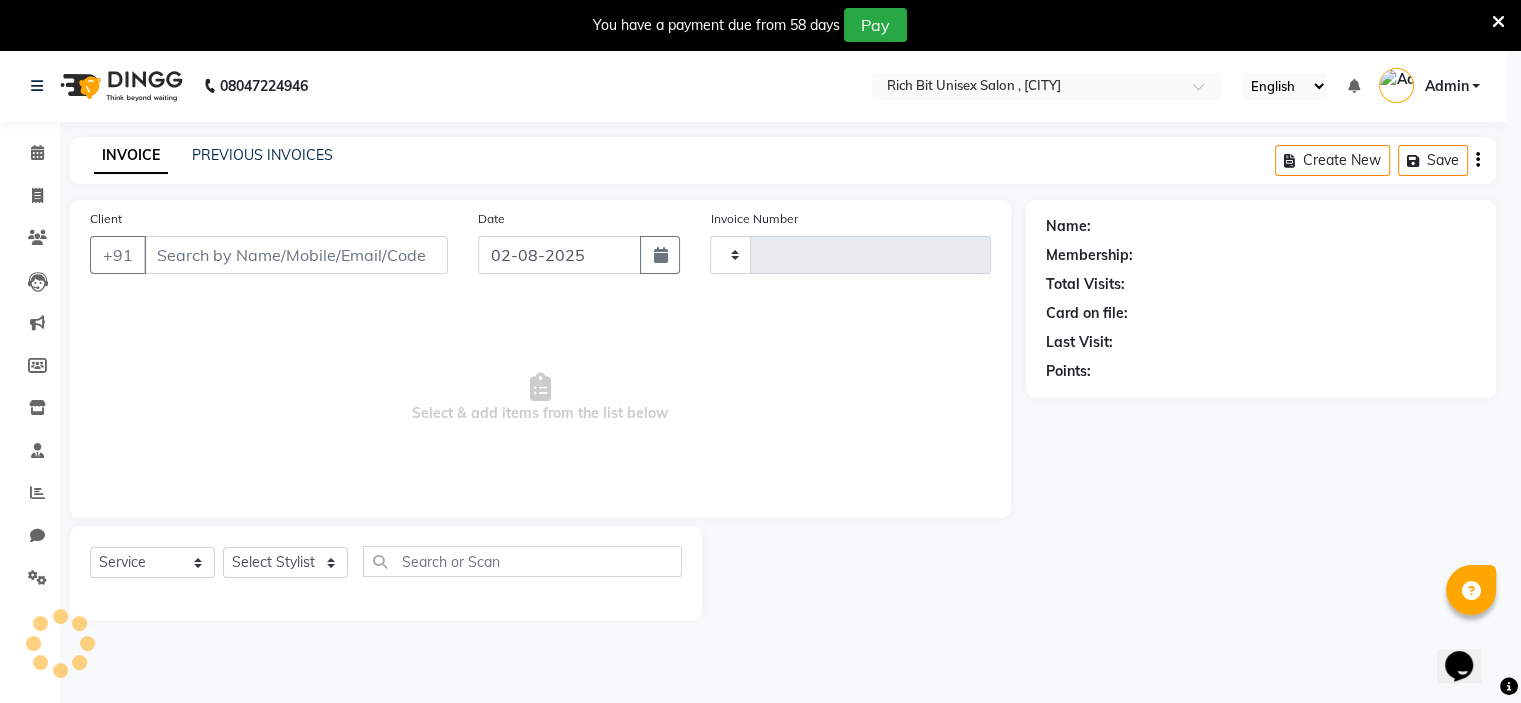type on "0701" 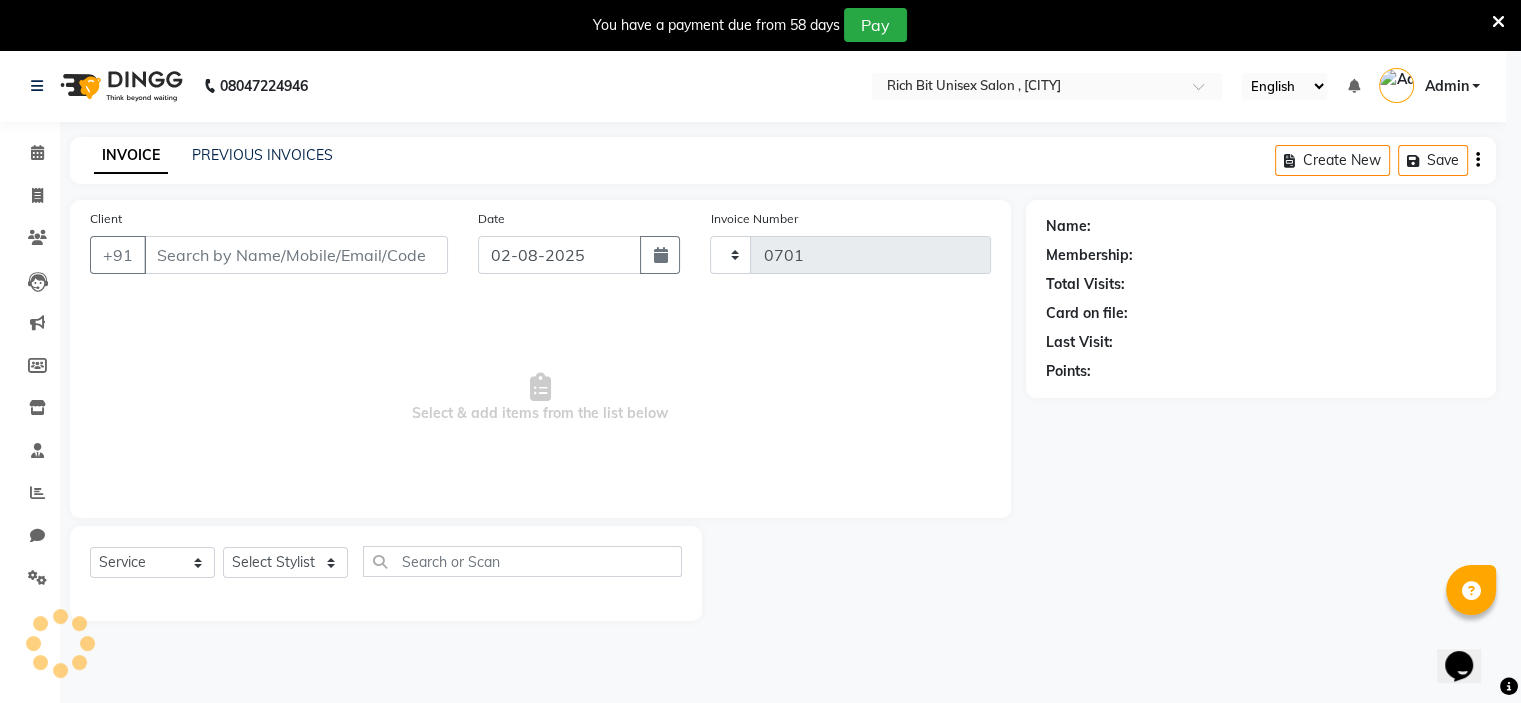 select on "7834" 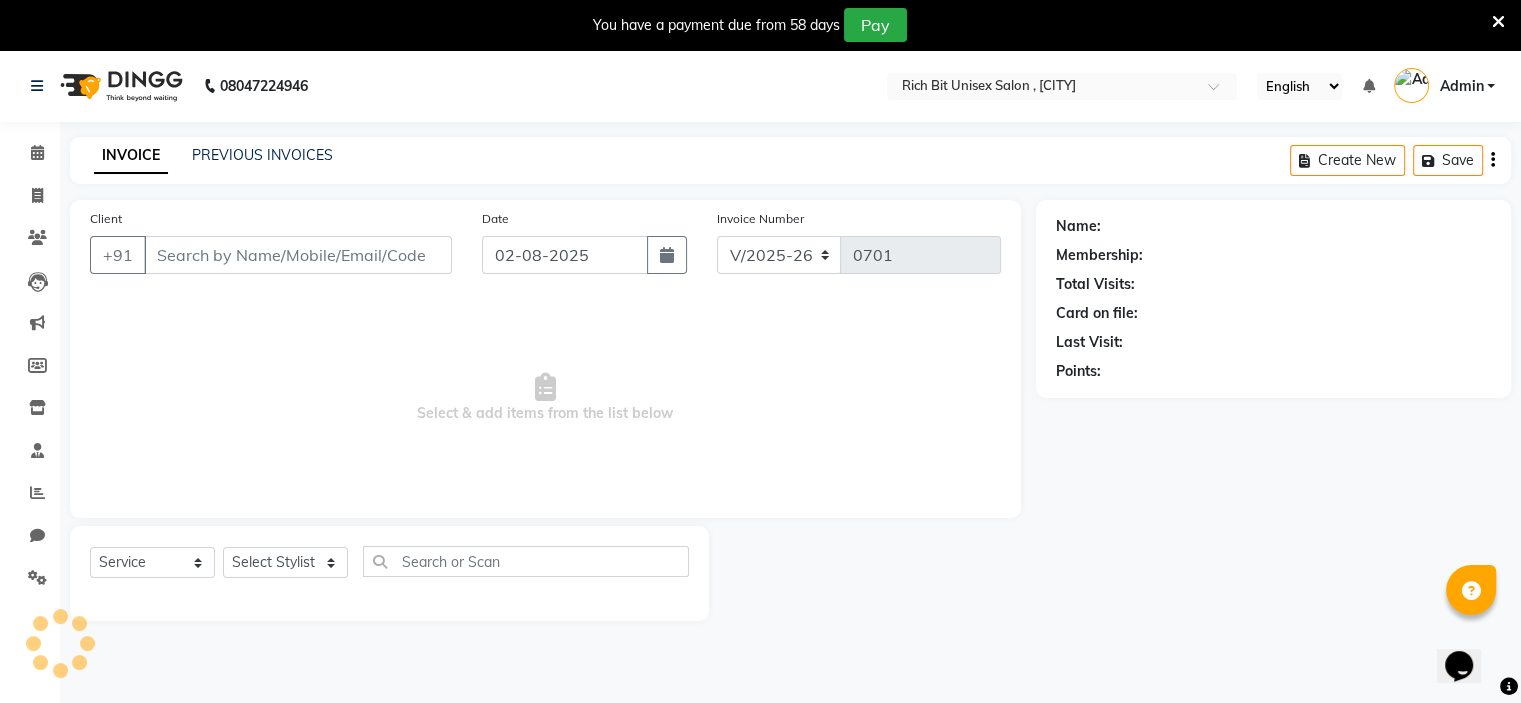 type on "9664982263" 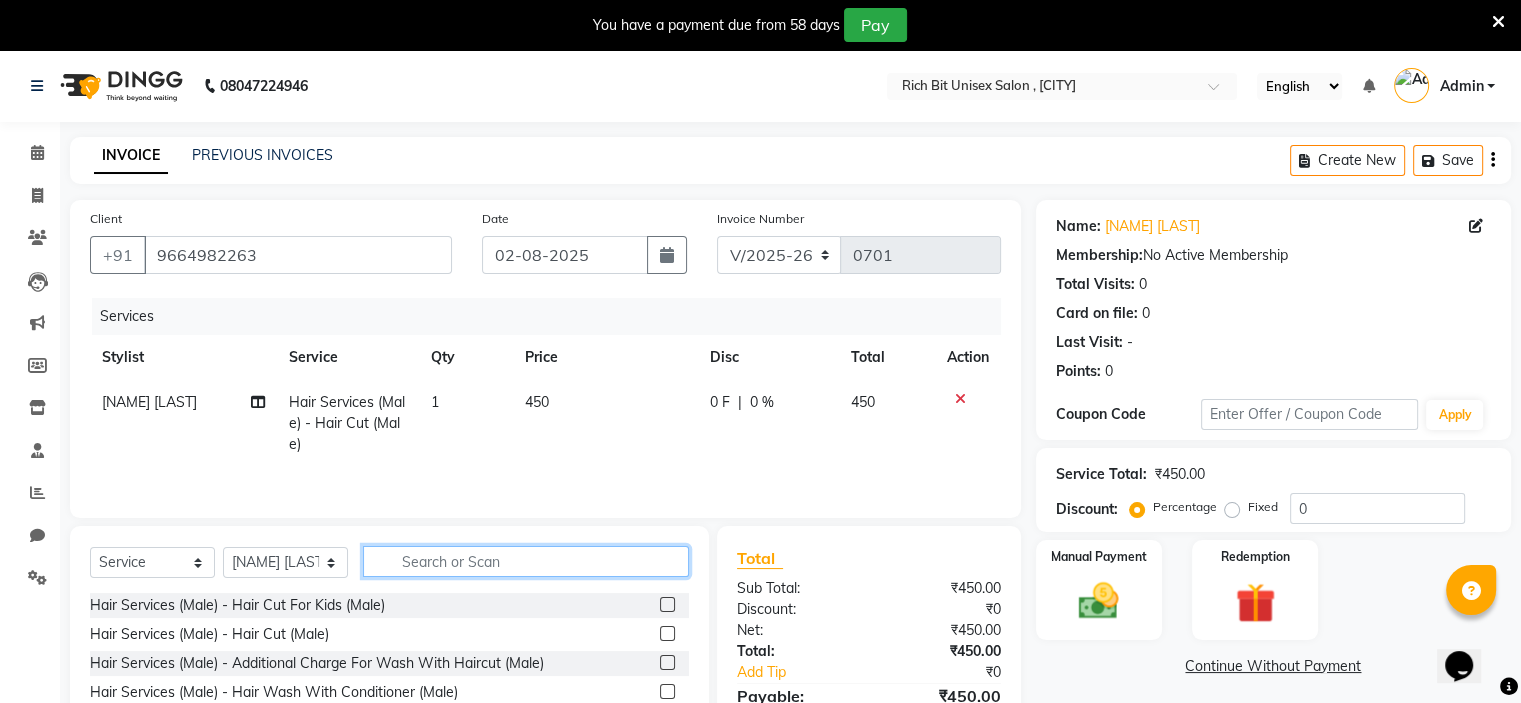 click 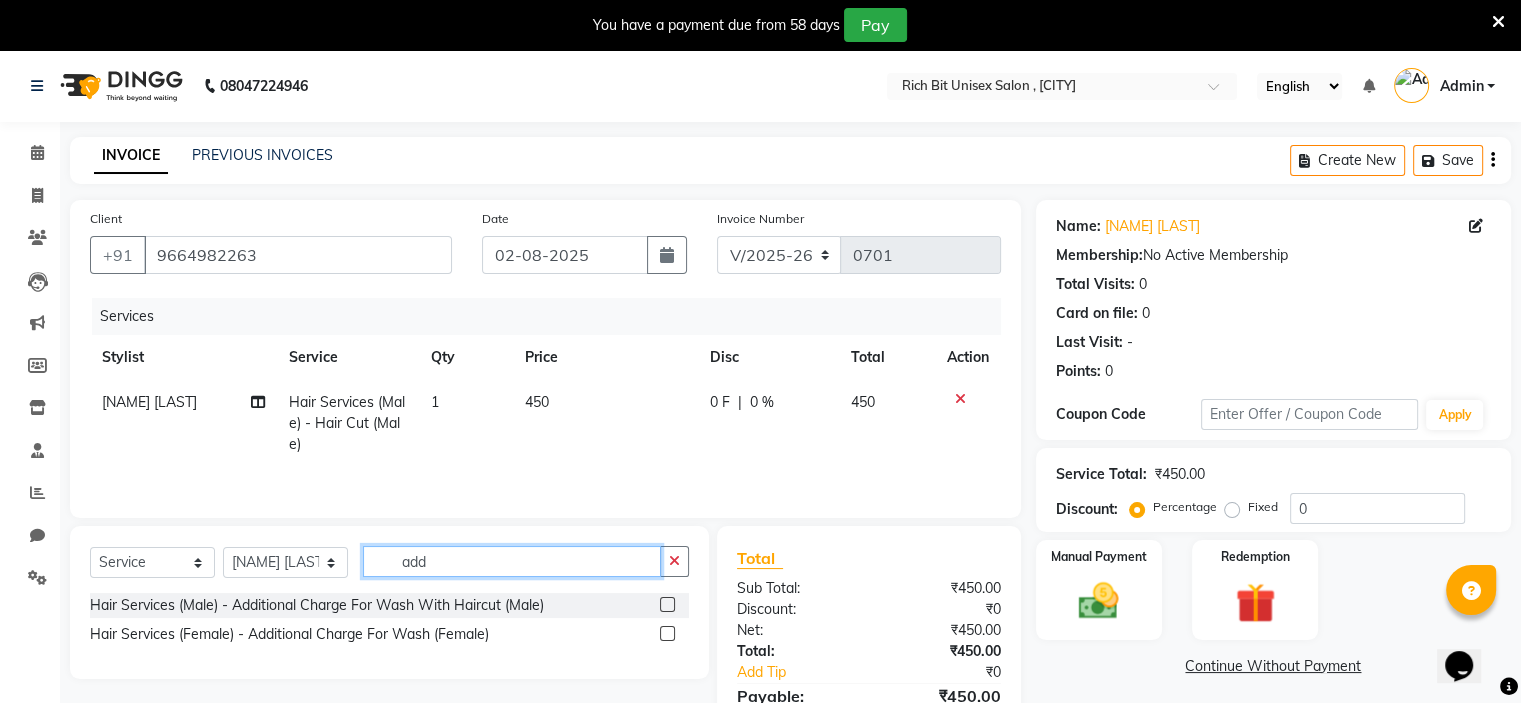 type on "add" 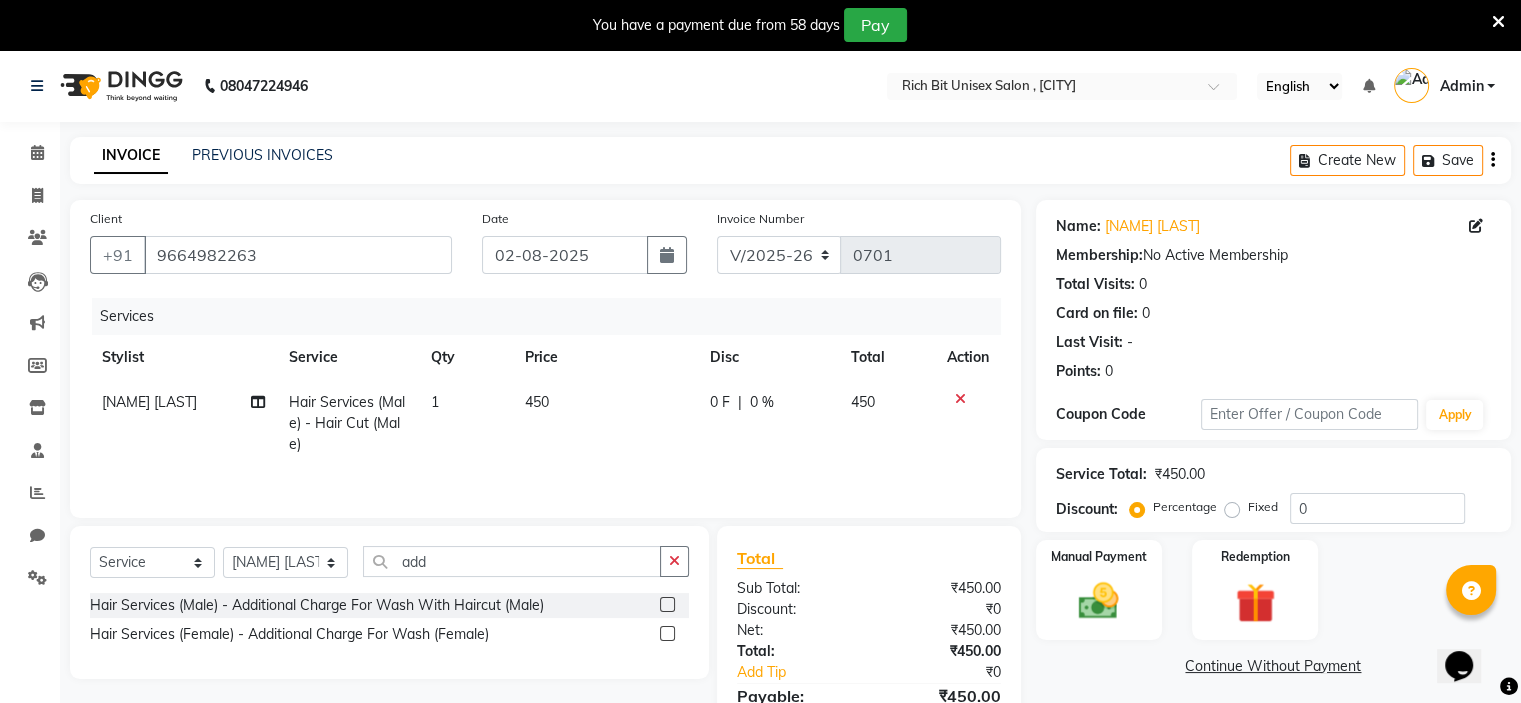 click 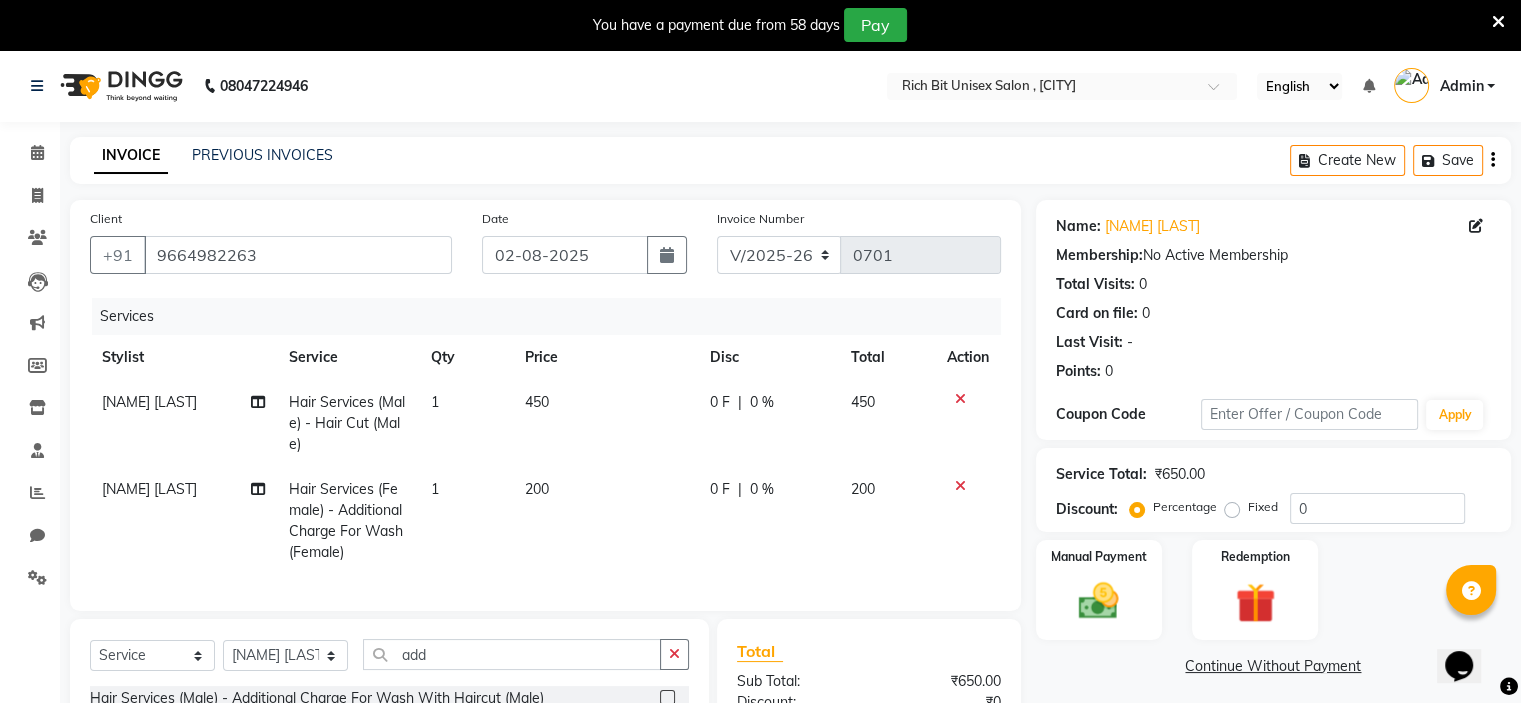 checkbox on "false" 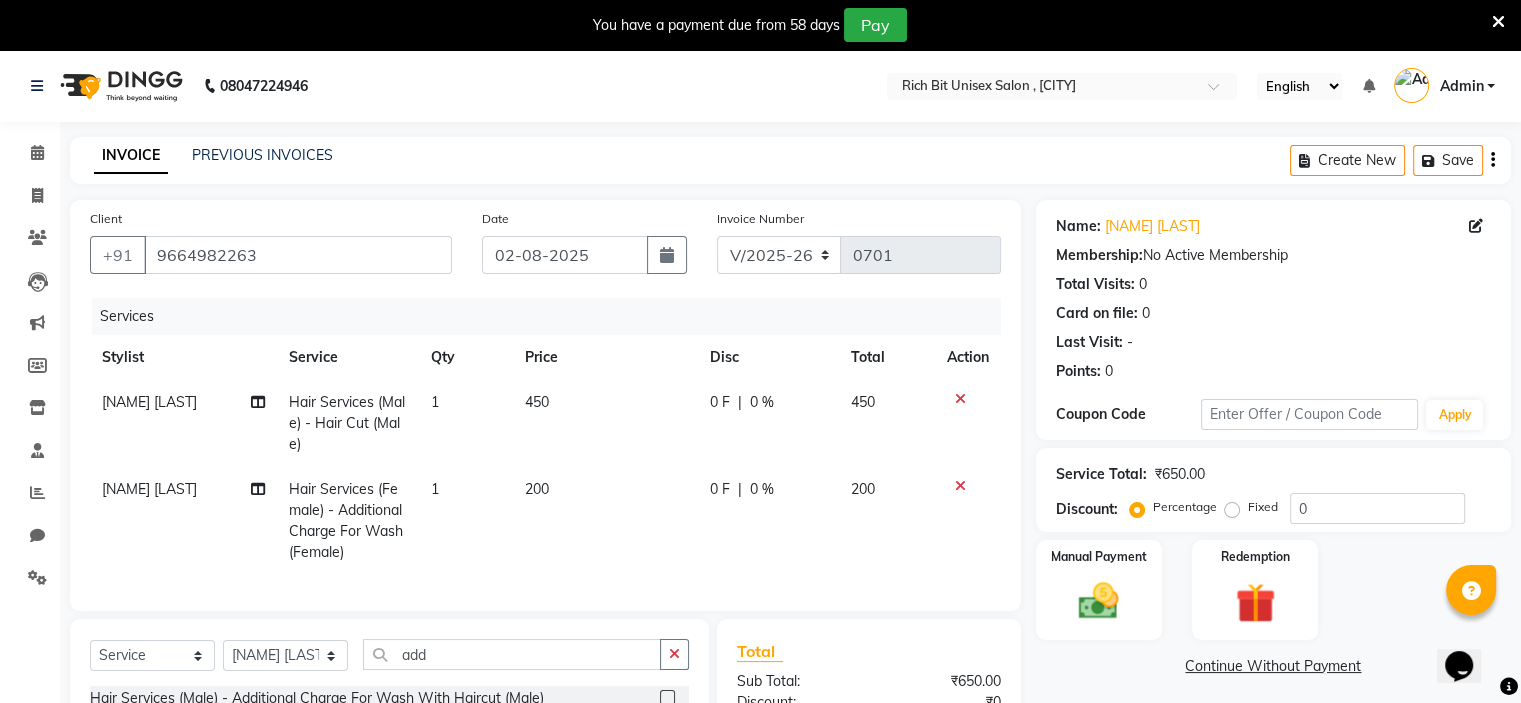 click on "1" 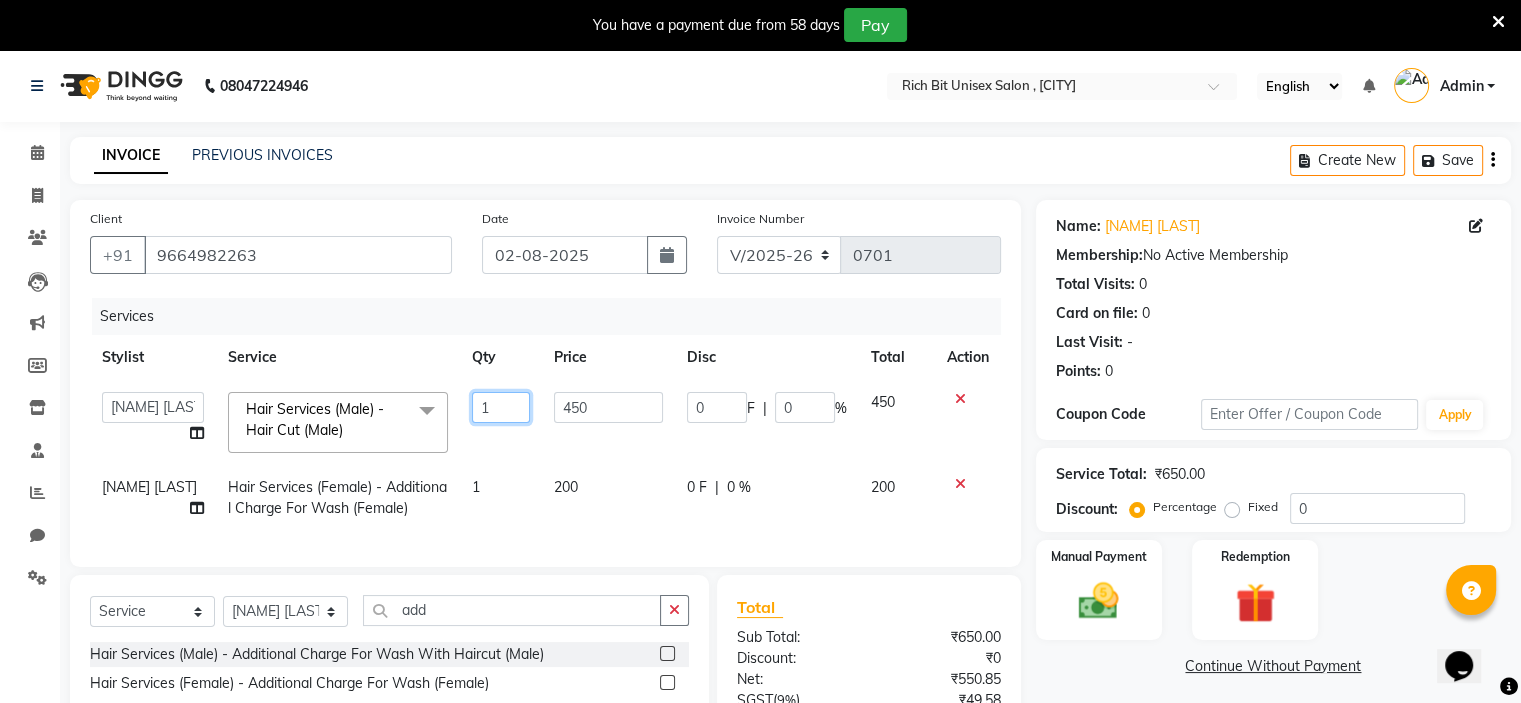 click on "1" 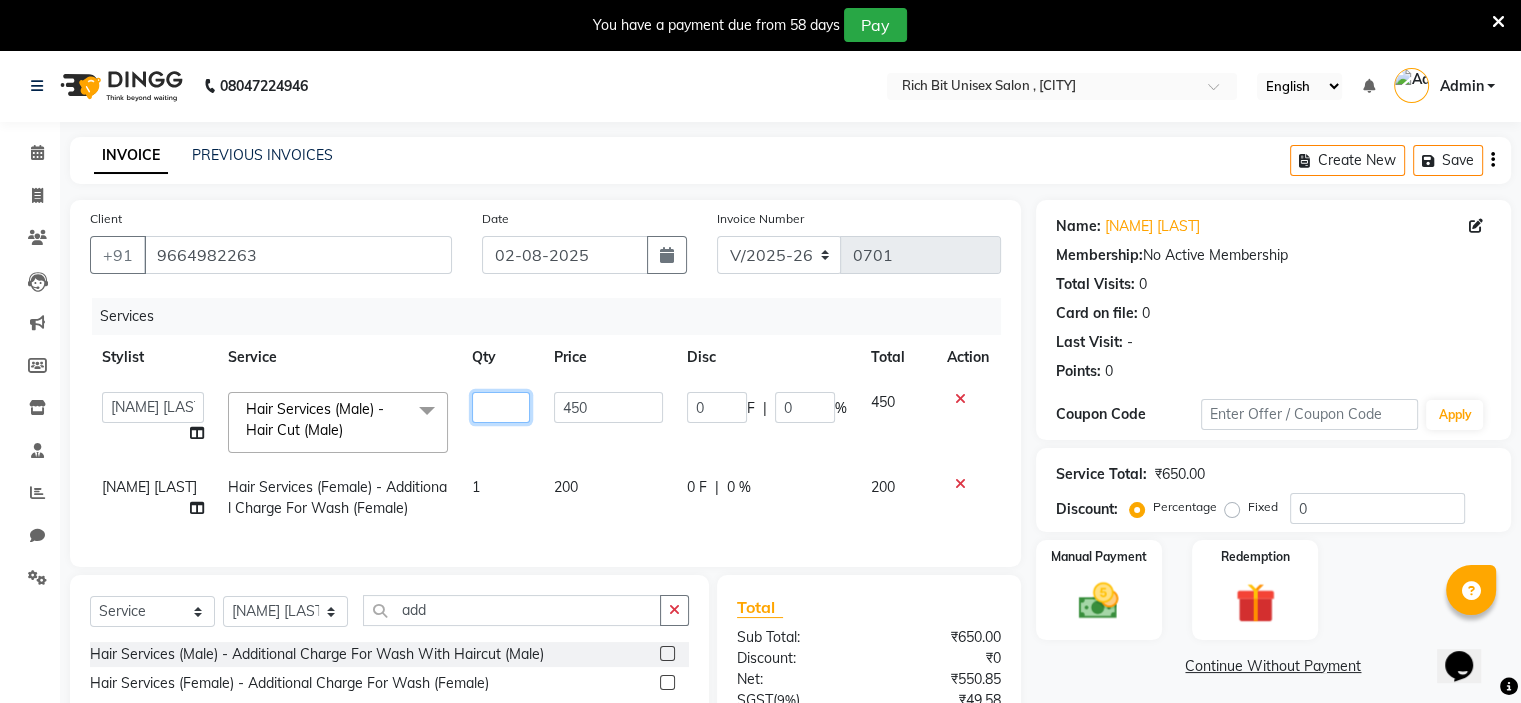 type on "2" 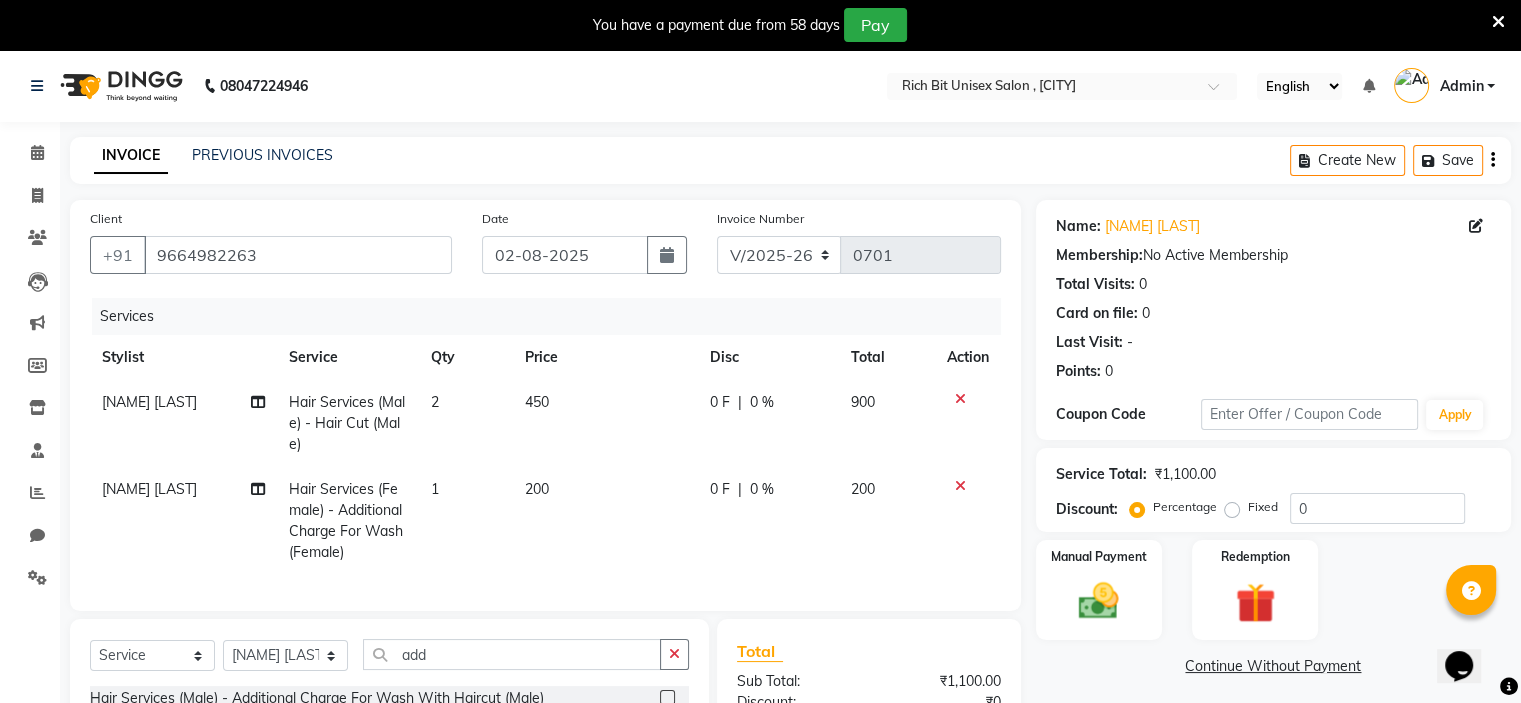 click on "1" 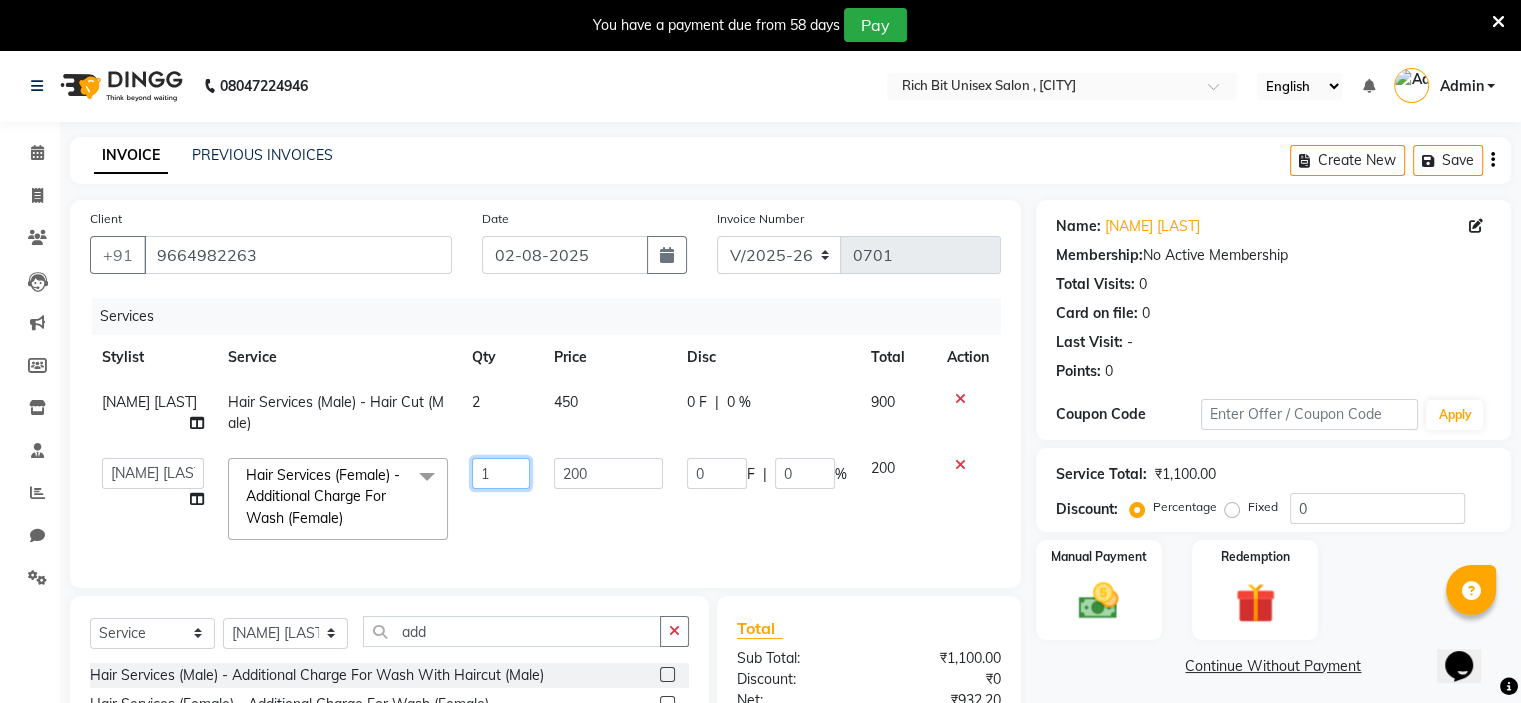 click on "1" 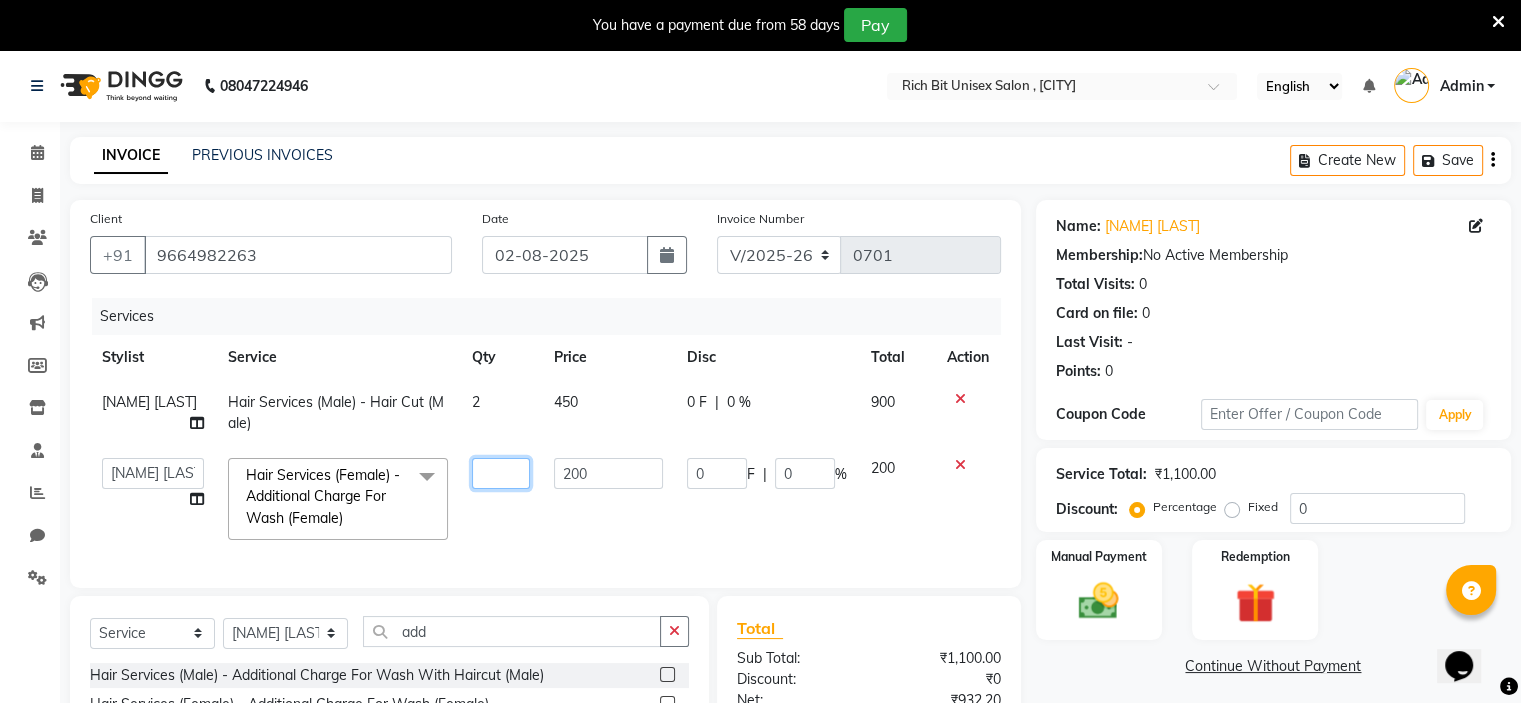 type on "2" 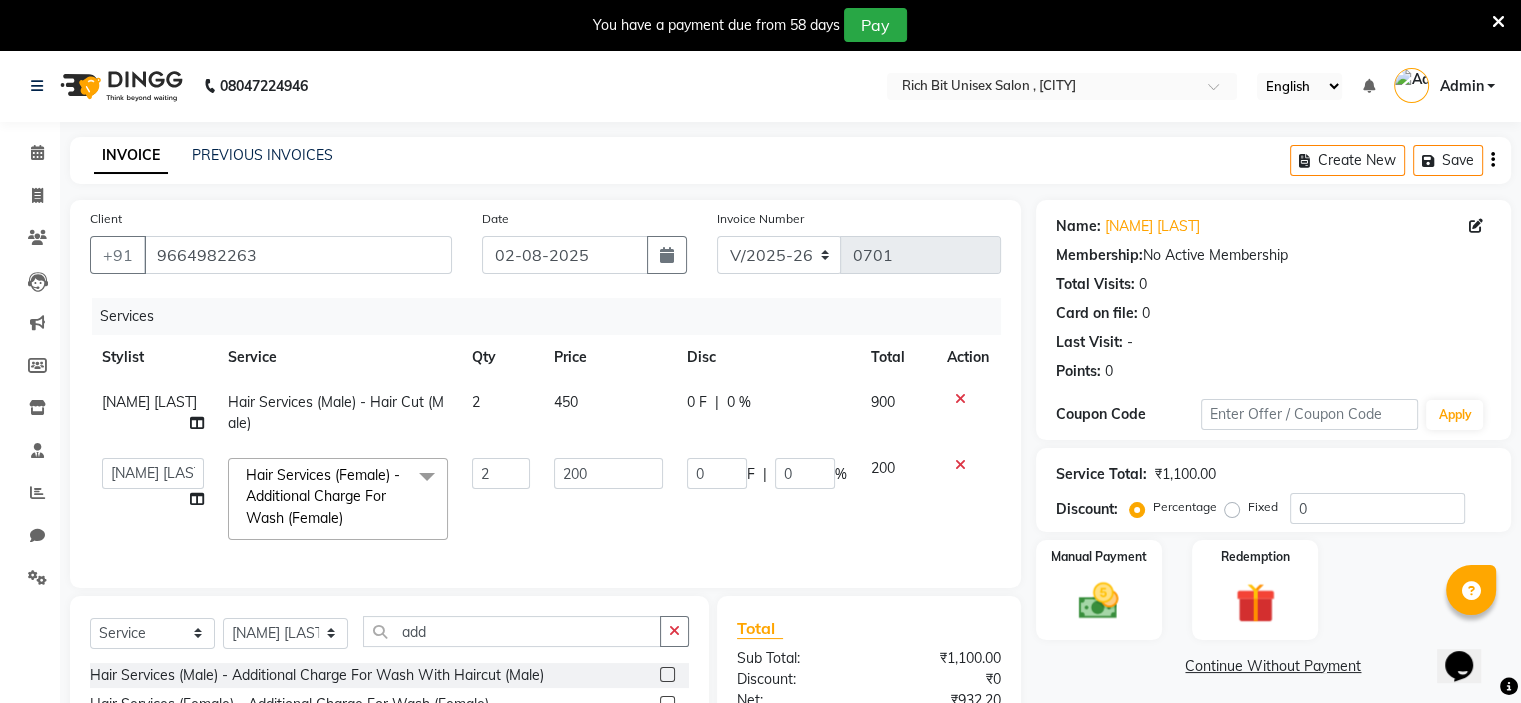 click on "200" 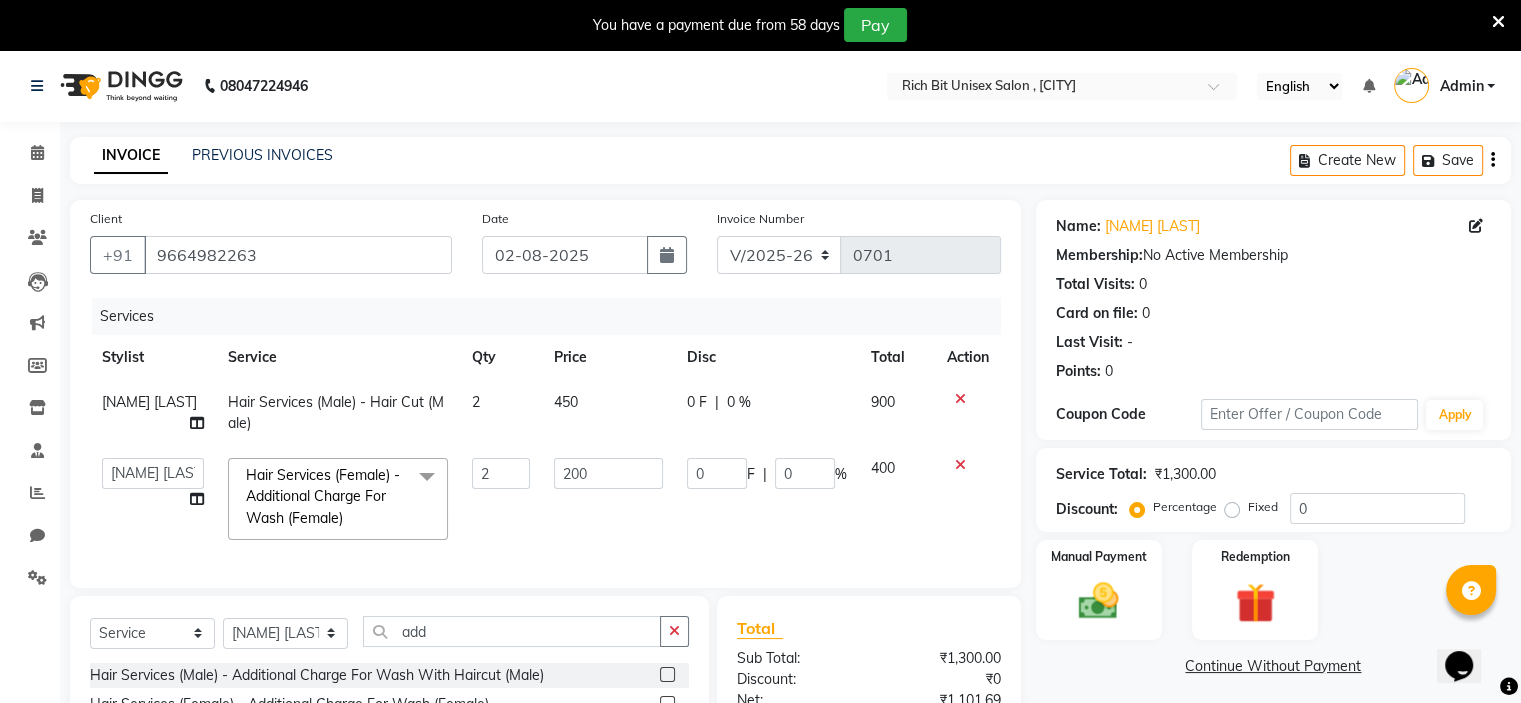 click on "0 F | 0 %" 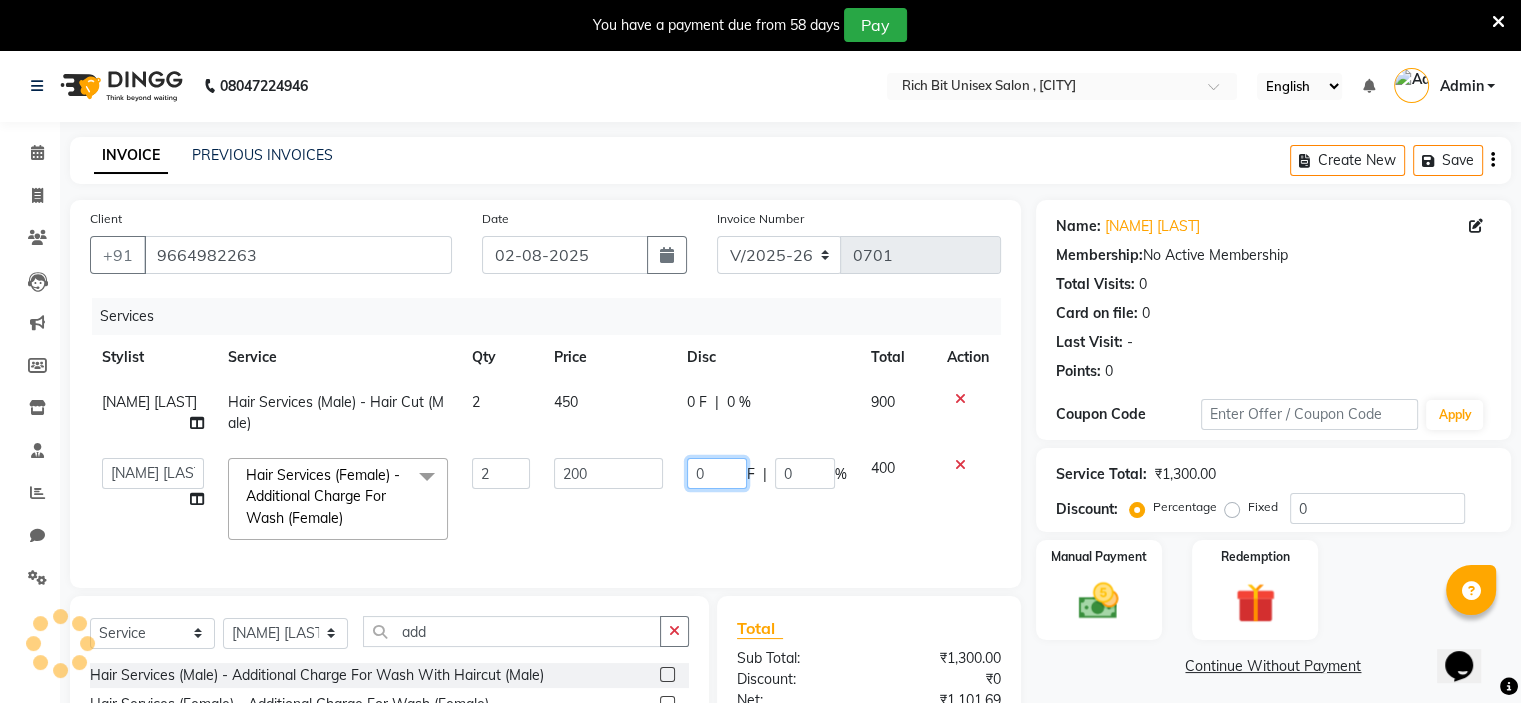 click on "0" 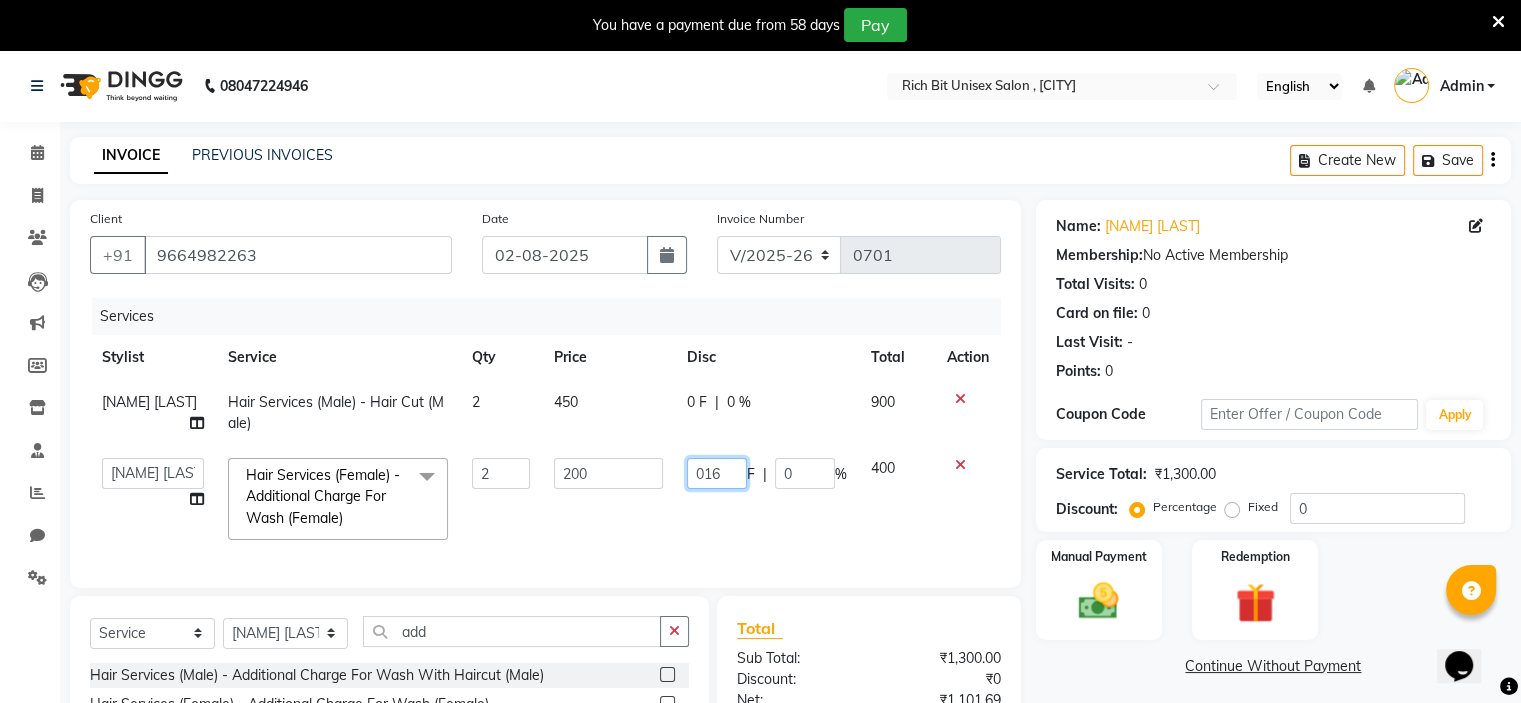 type on "0160" 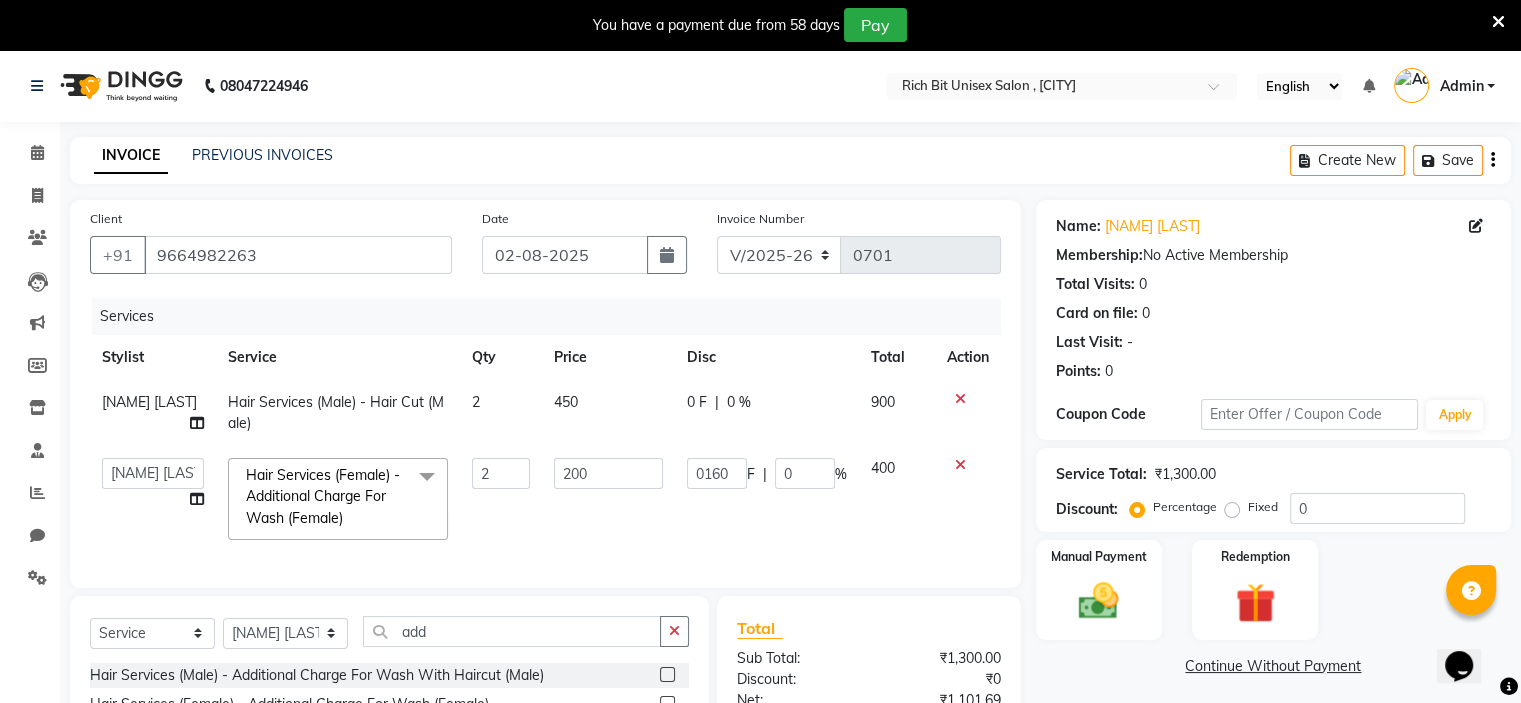 click on "0160 F | 0 %" 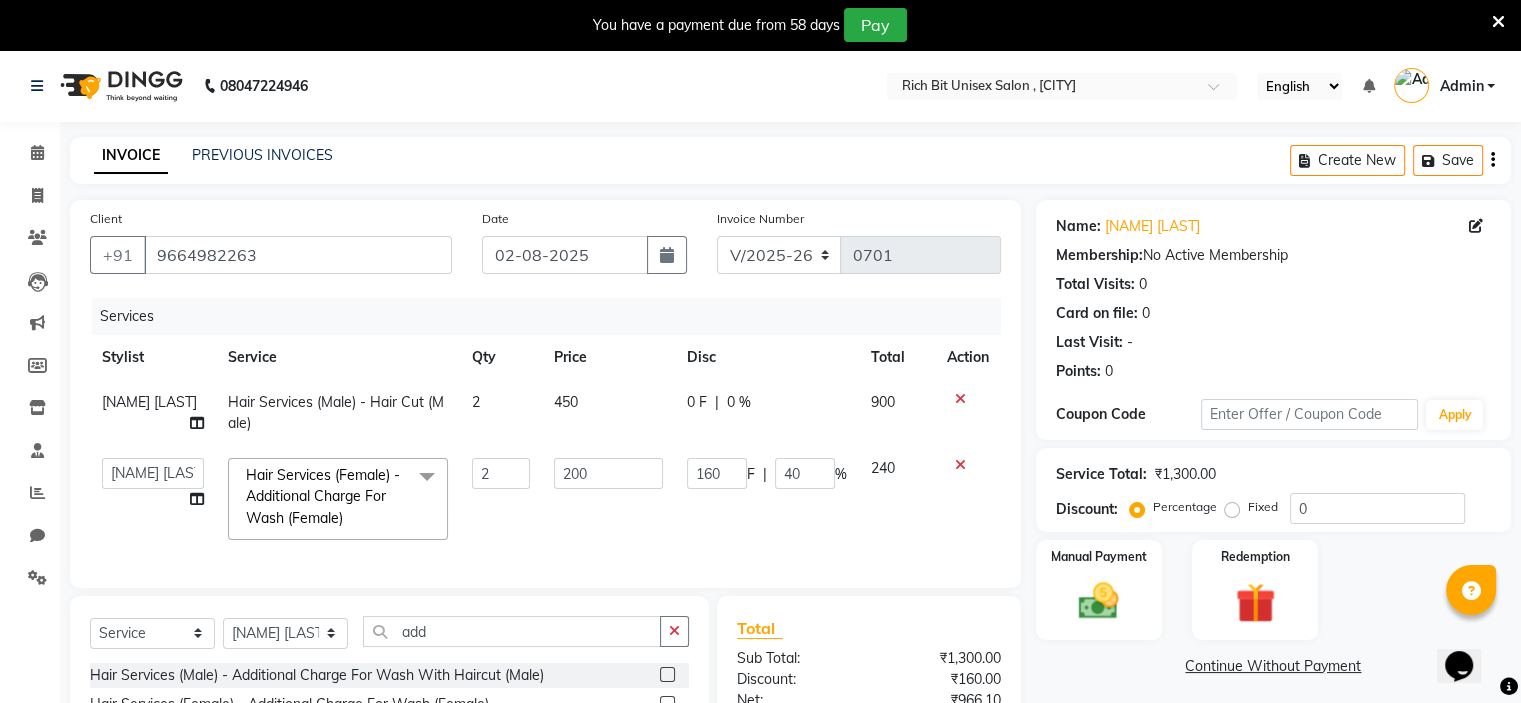 click on "160 F | 40 %" 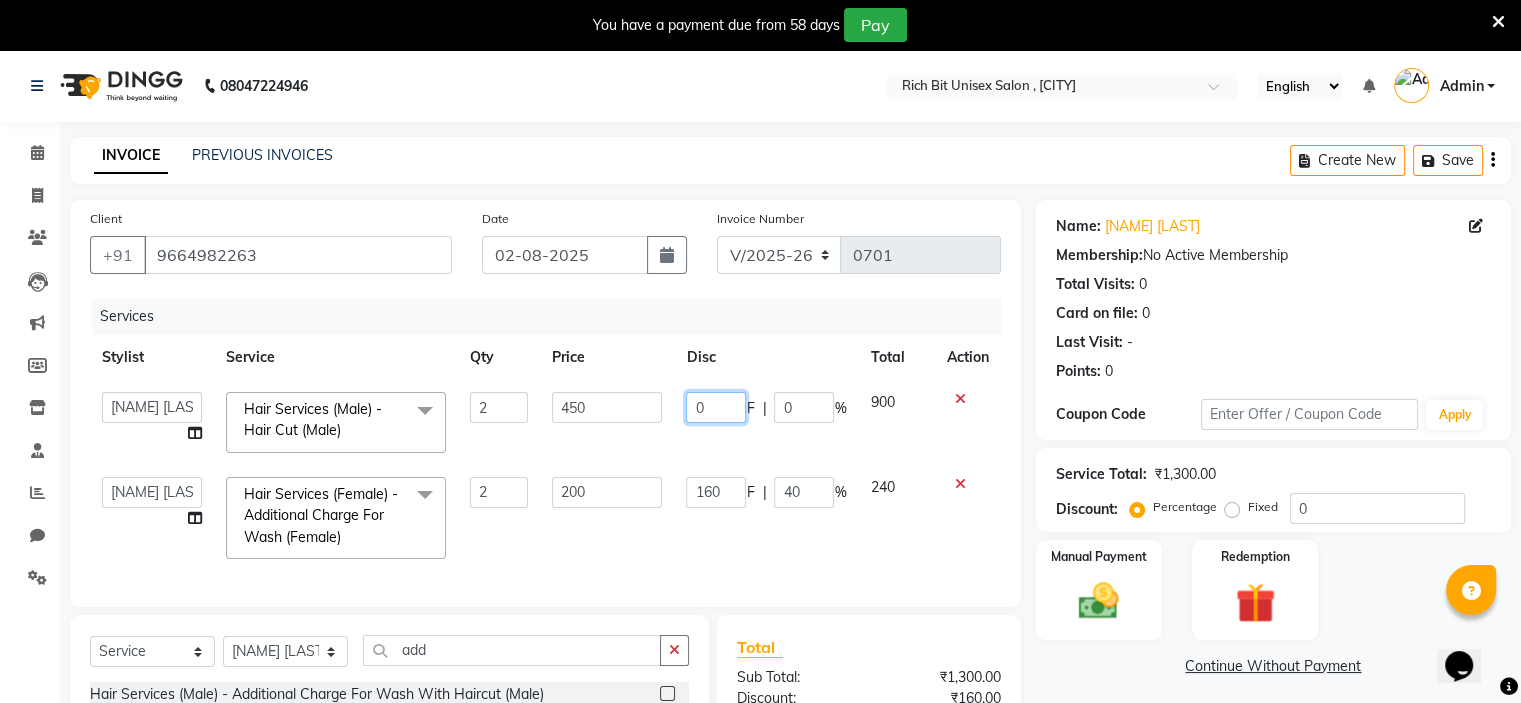 click on "0" 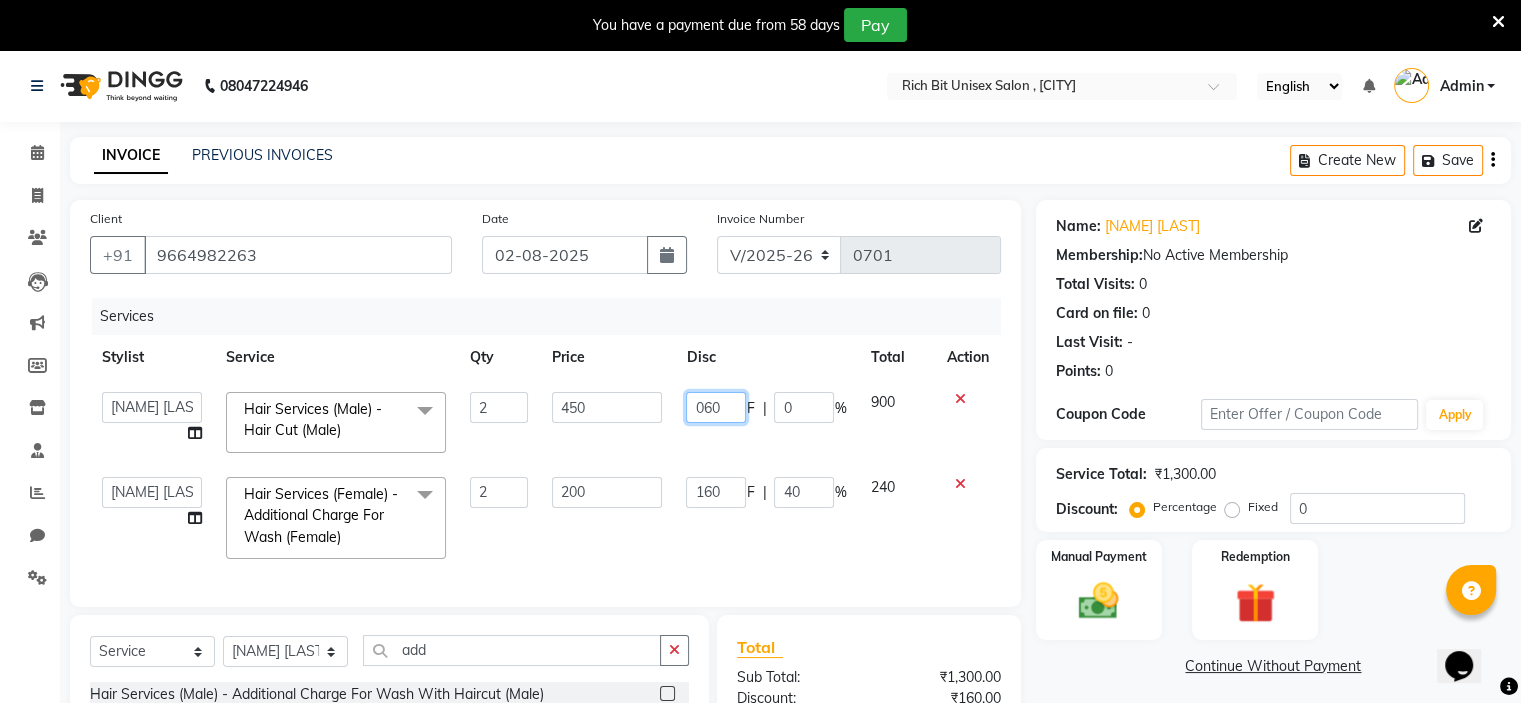 type on "0600" 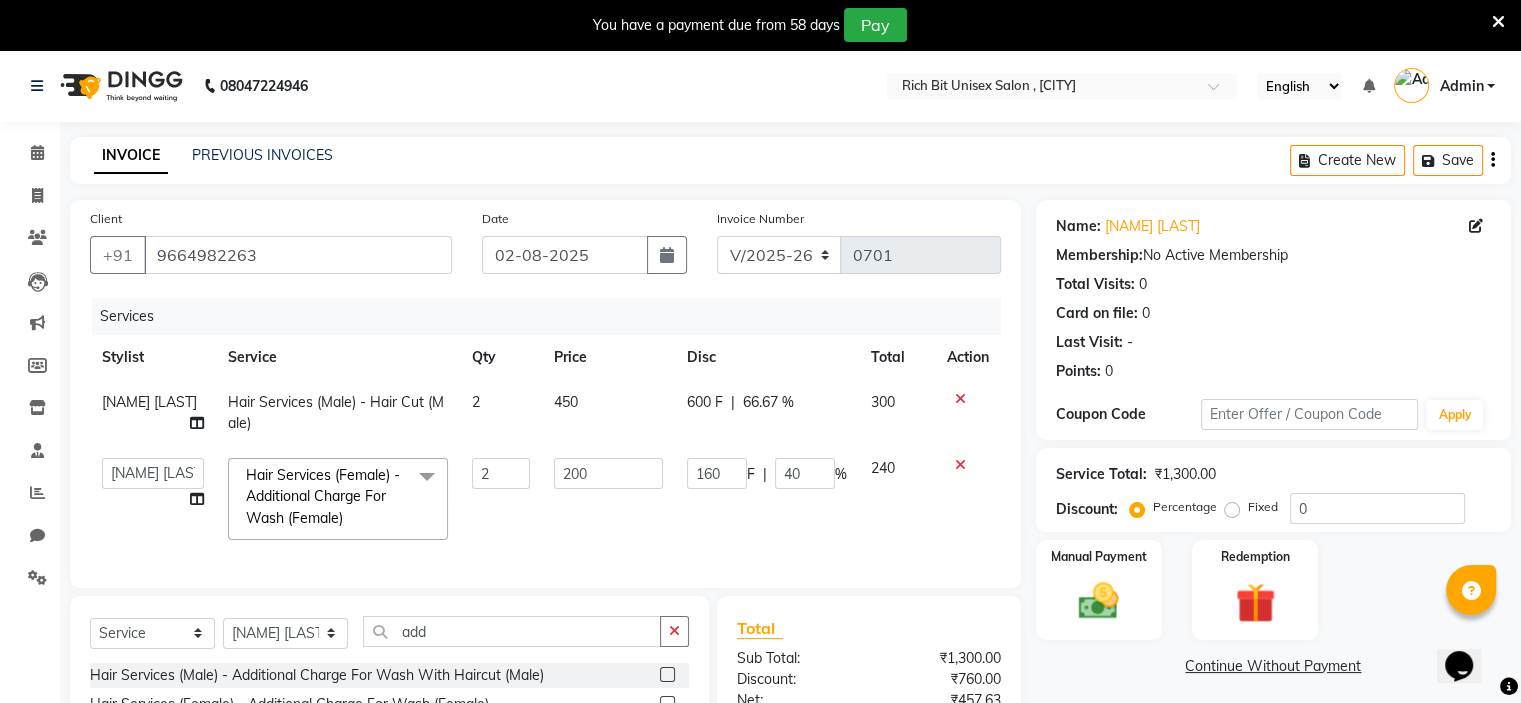click on "160 F | 40 %" 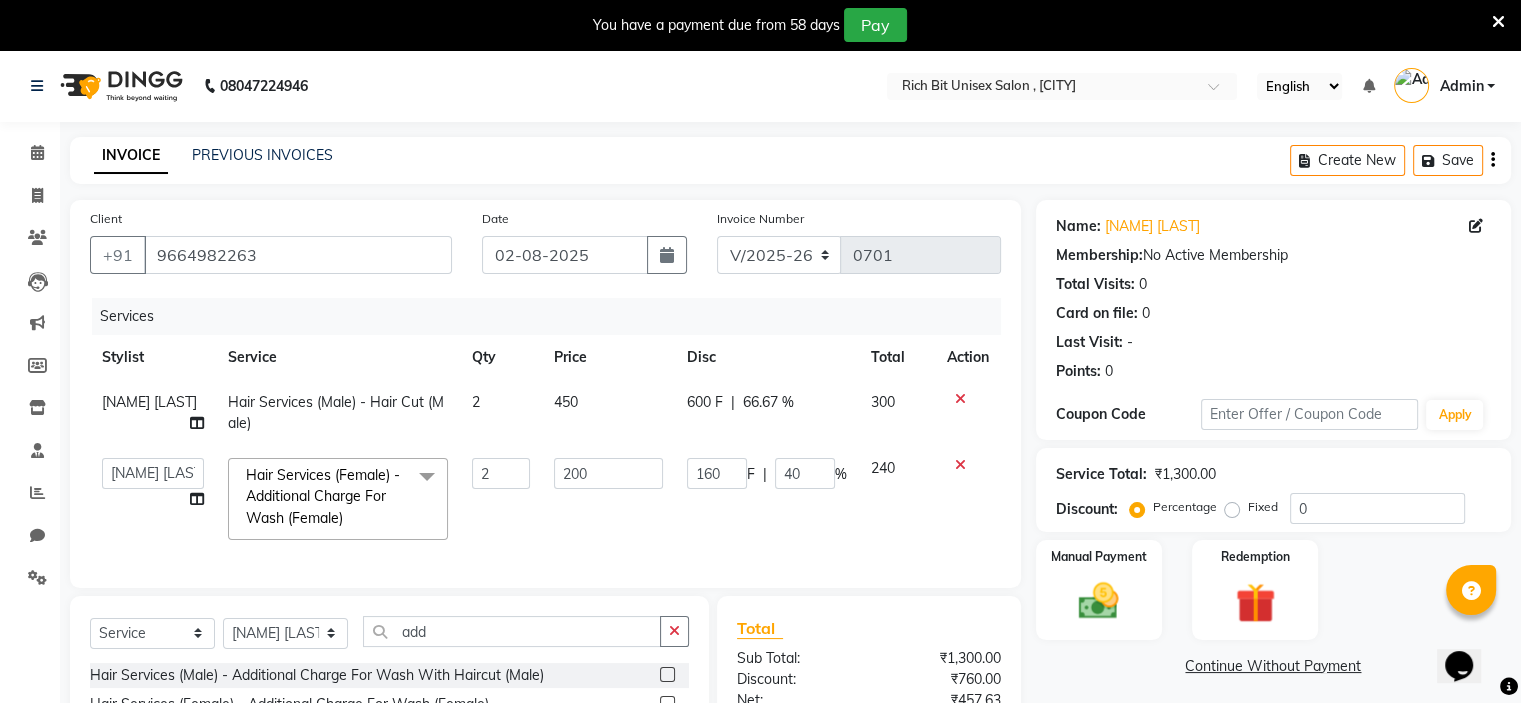 scroll, scrollTop: 232, scrollLeft: 0, axis: vertical 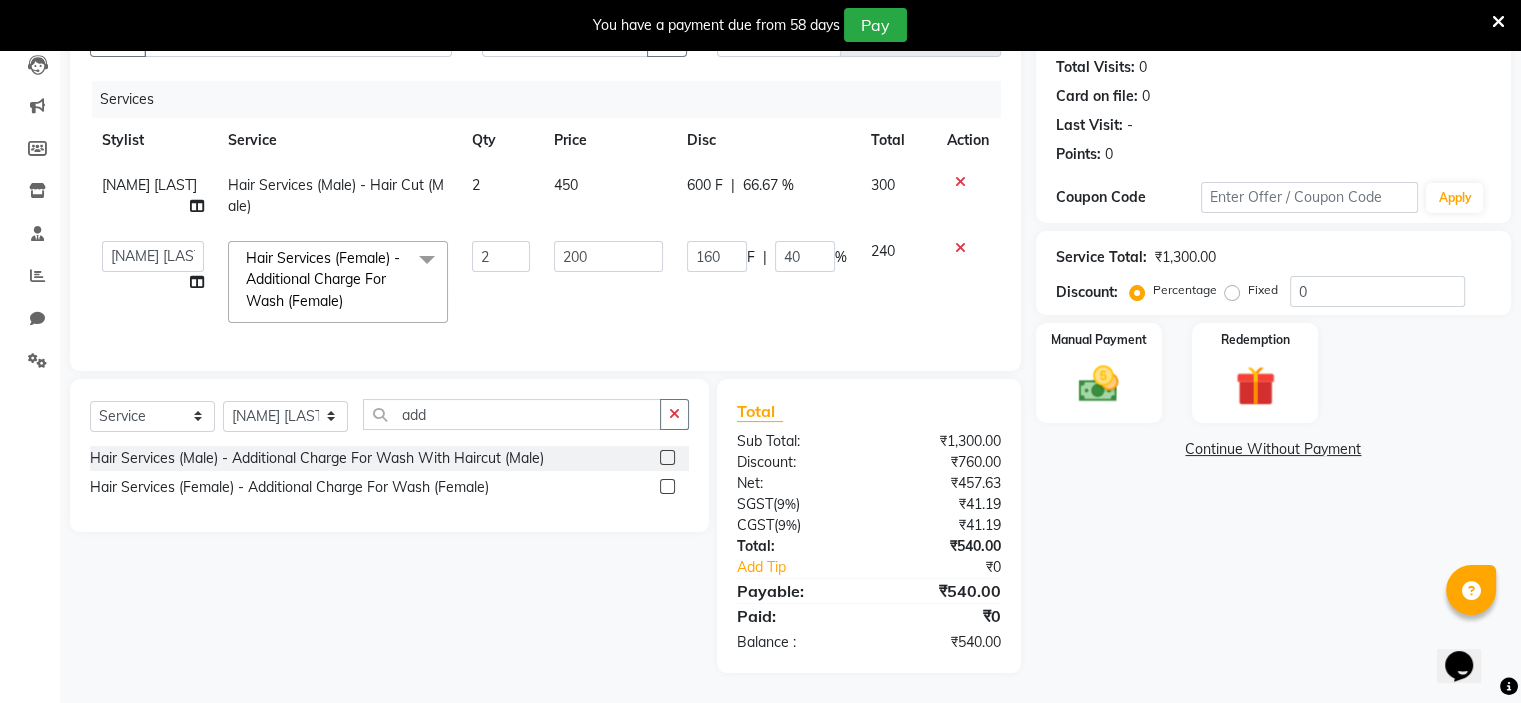 click on "Hair Services (Male) - Hair Cut (Male)" 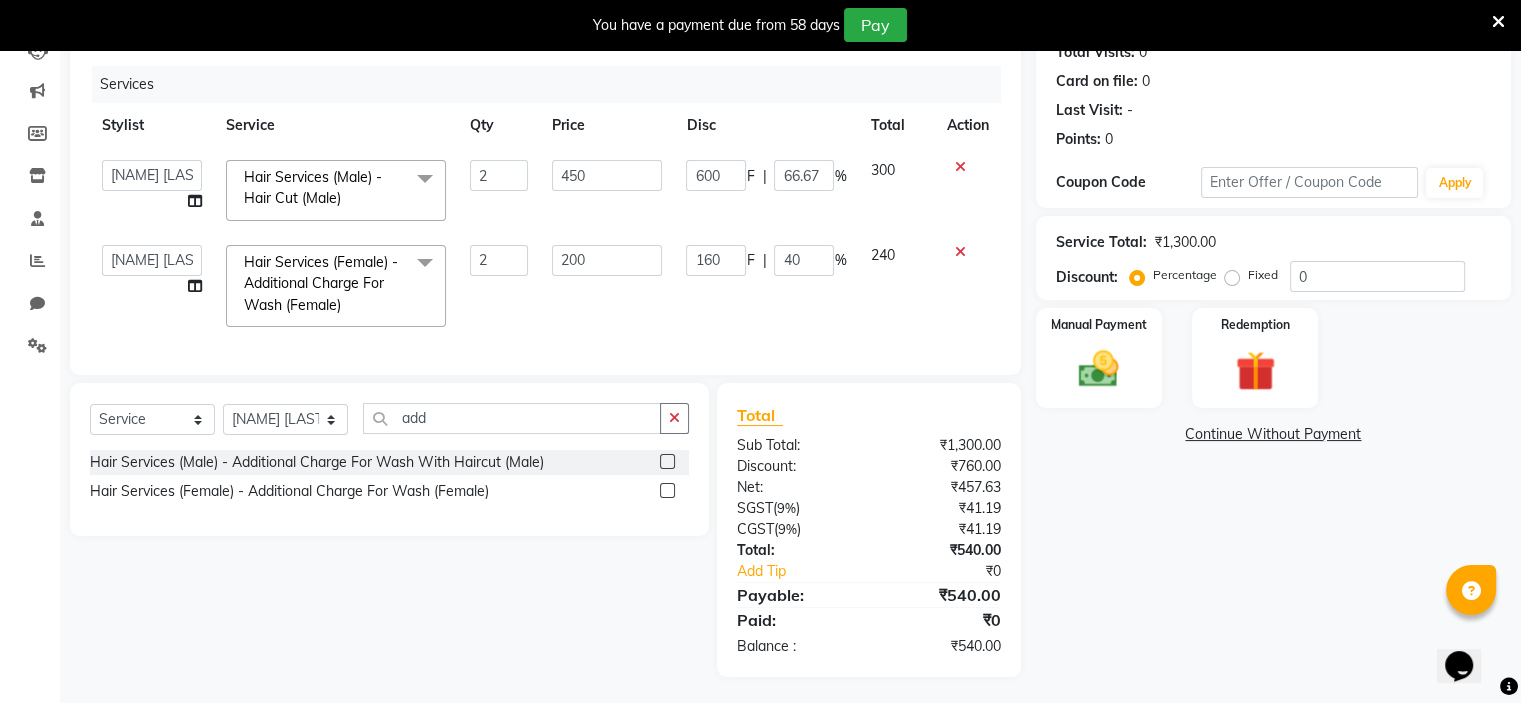 click on "Hair Services (Male) - Hair Cut (Male)  x" 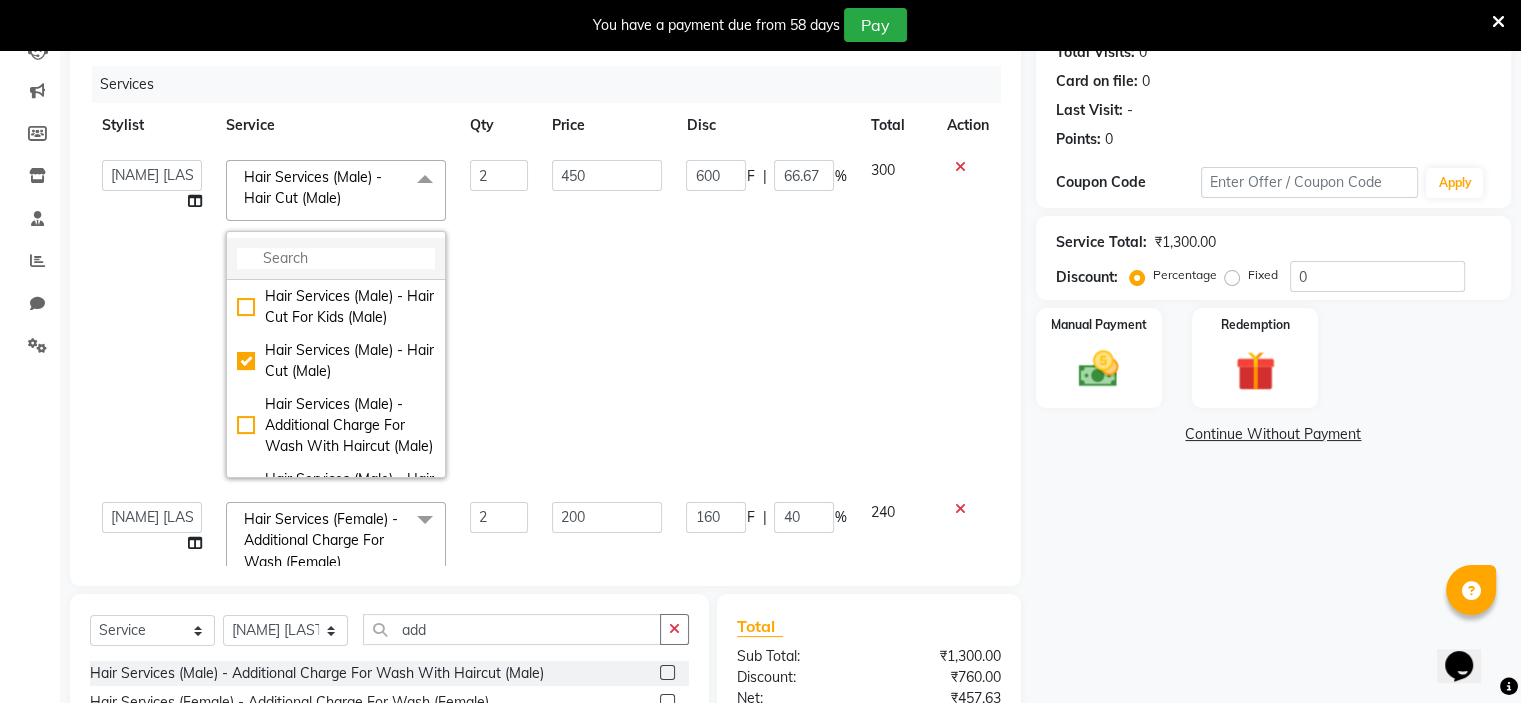 click 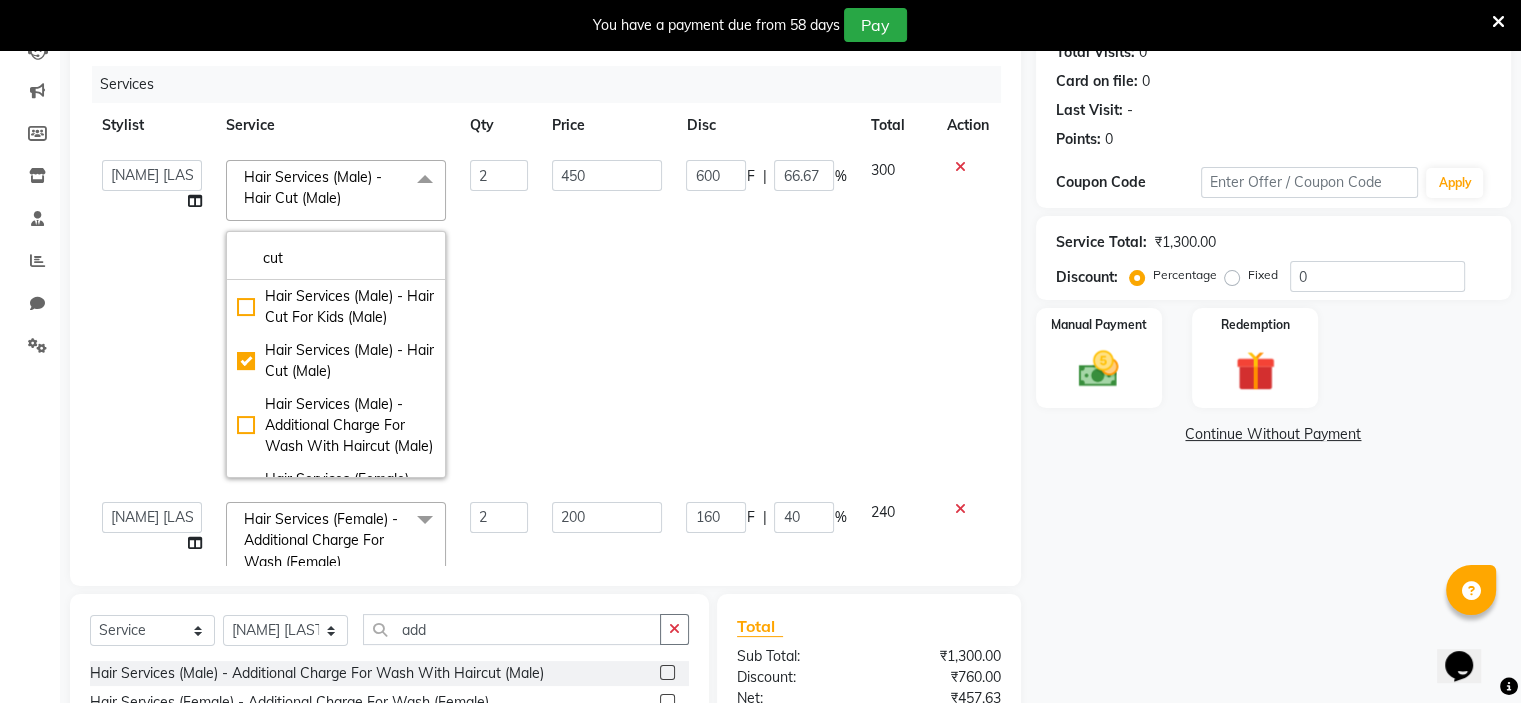 type on "cut" 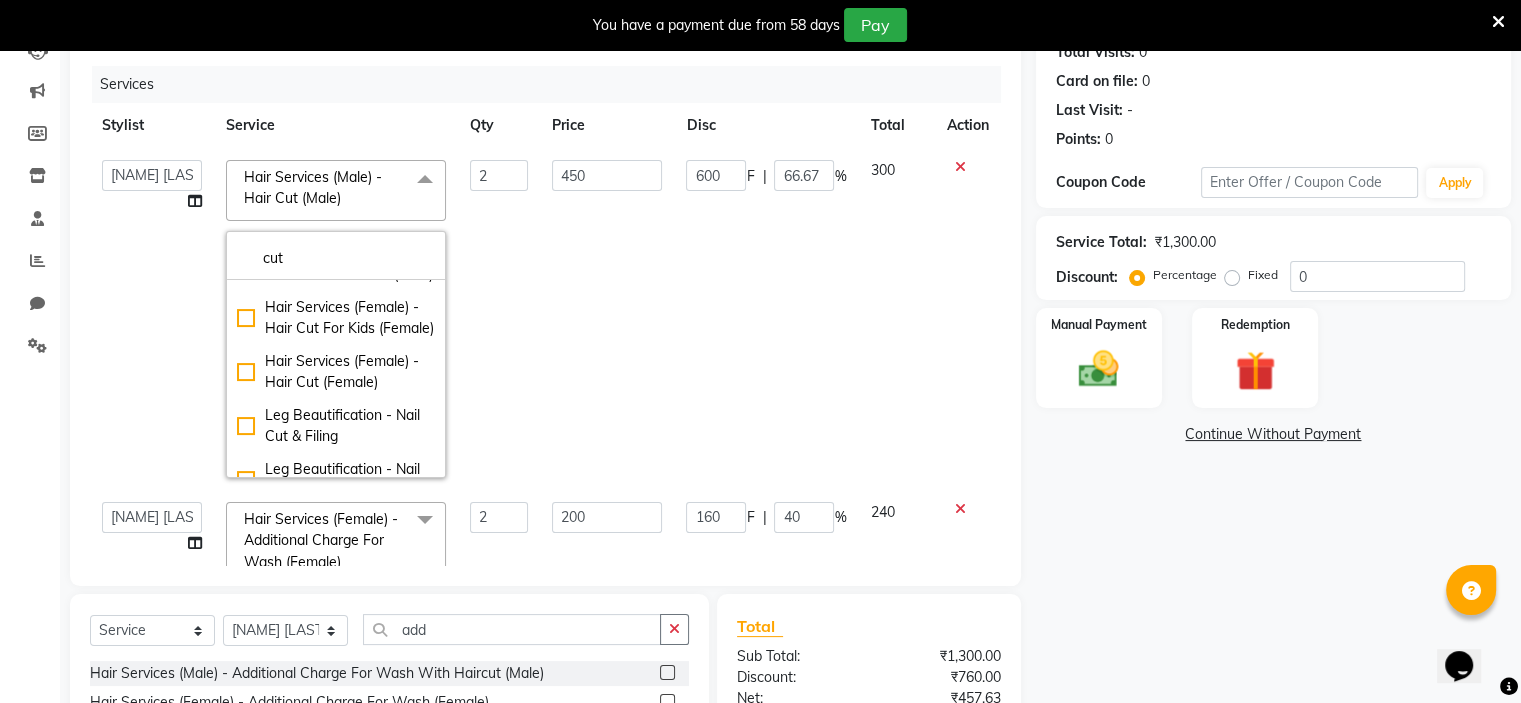 scroll, scrollTop: 174, scrollLeft: 0, axis: vertical 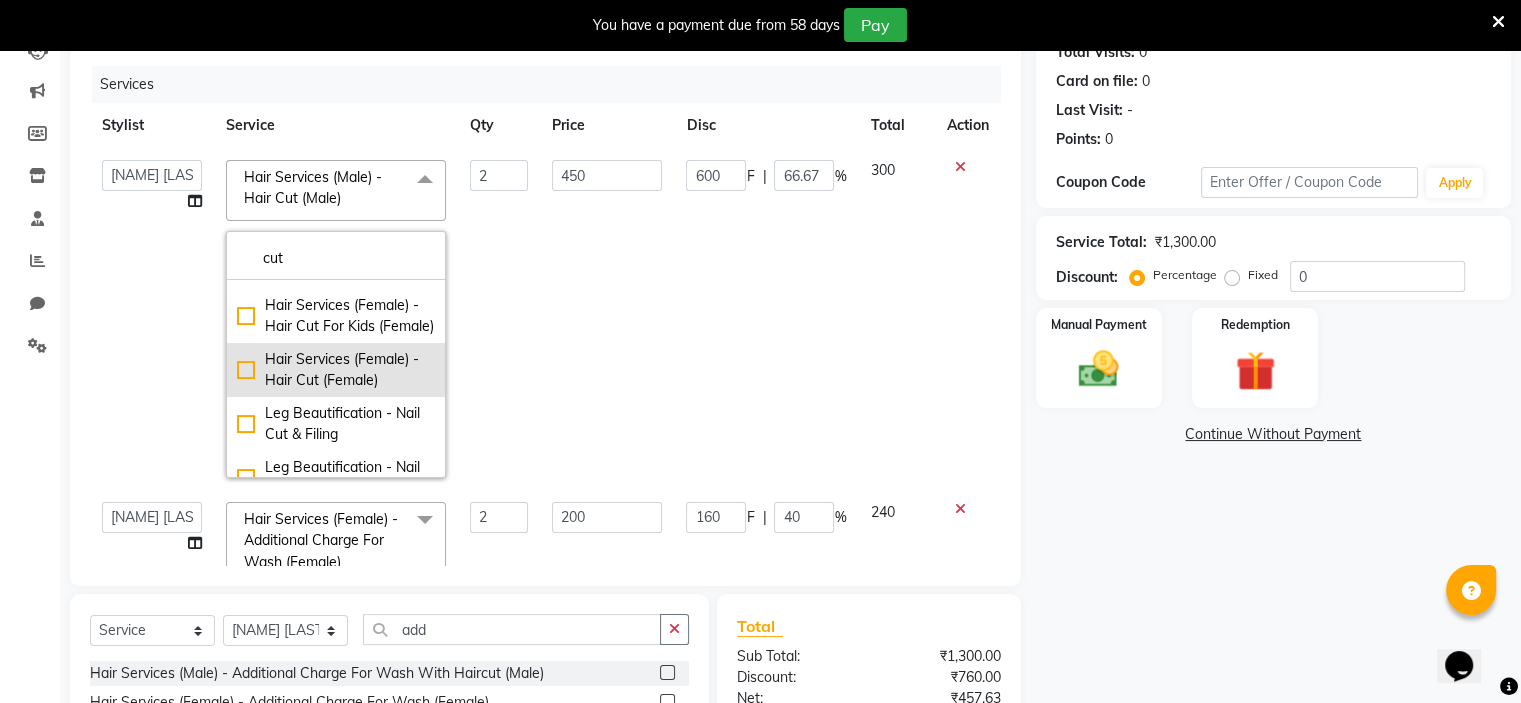 click on "Hair Services (Female) - Hair Cut (Female)" 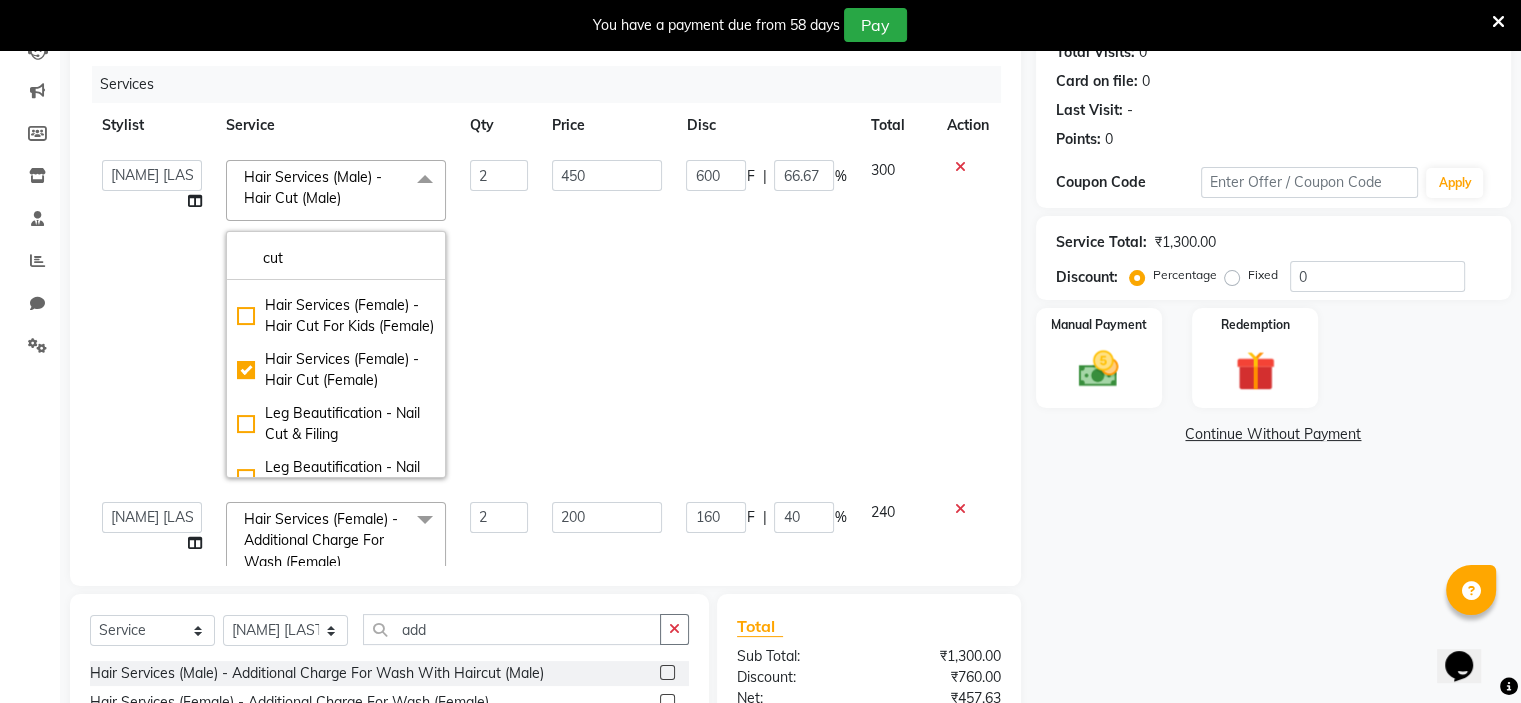 checkbox on "false" 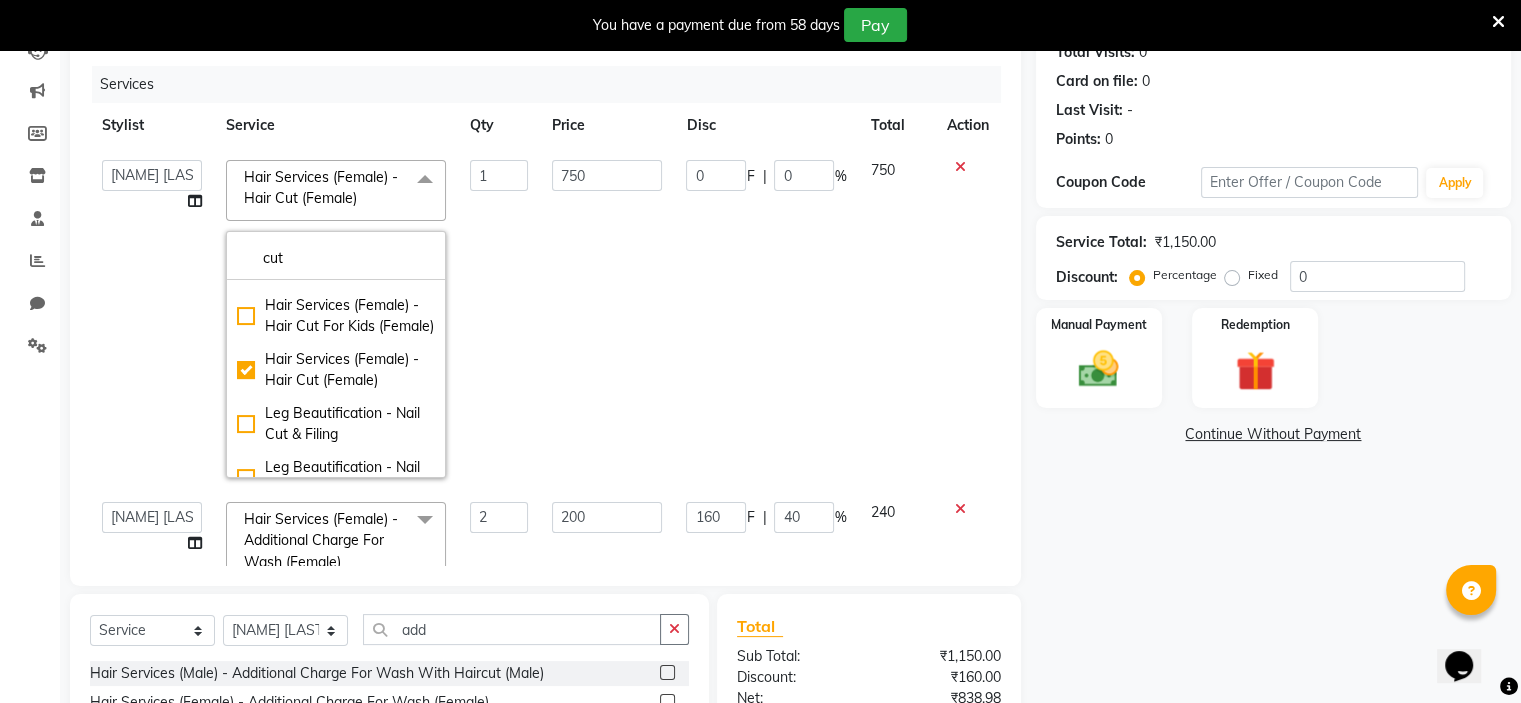 click on "750" 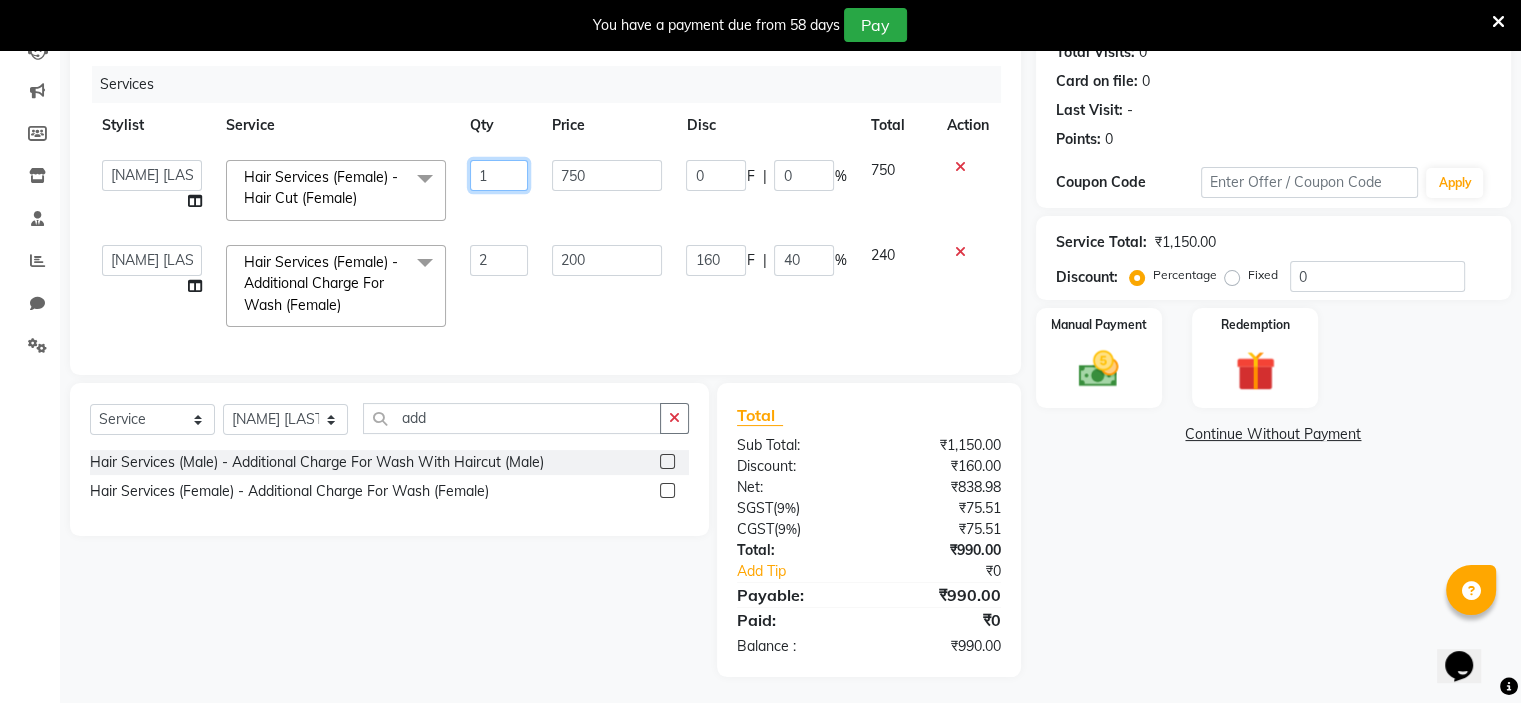 click on "1" 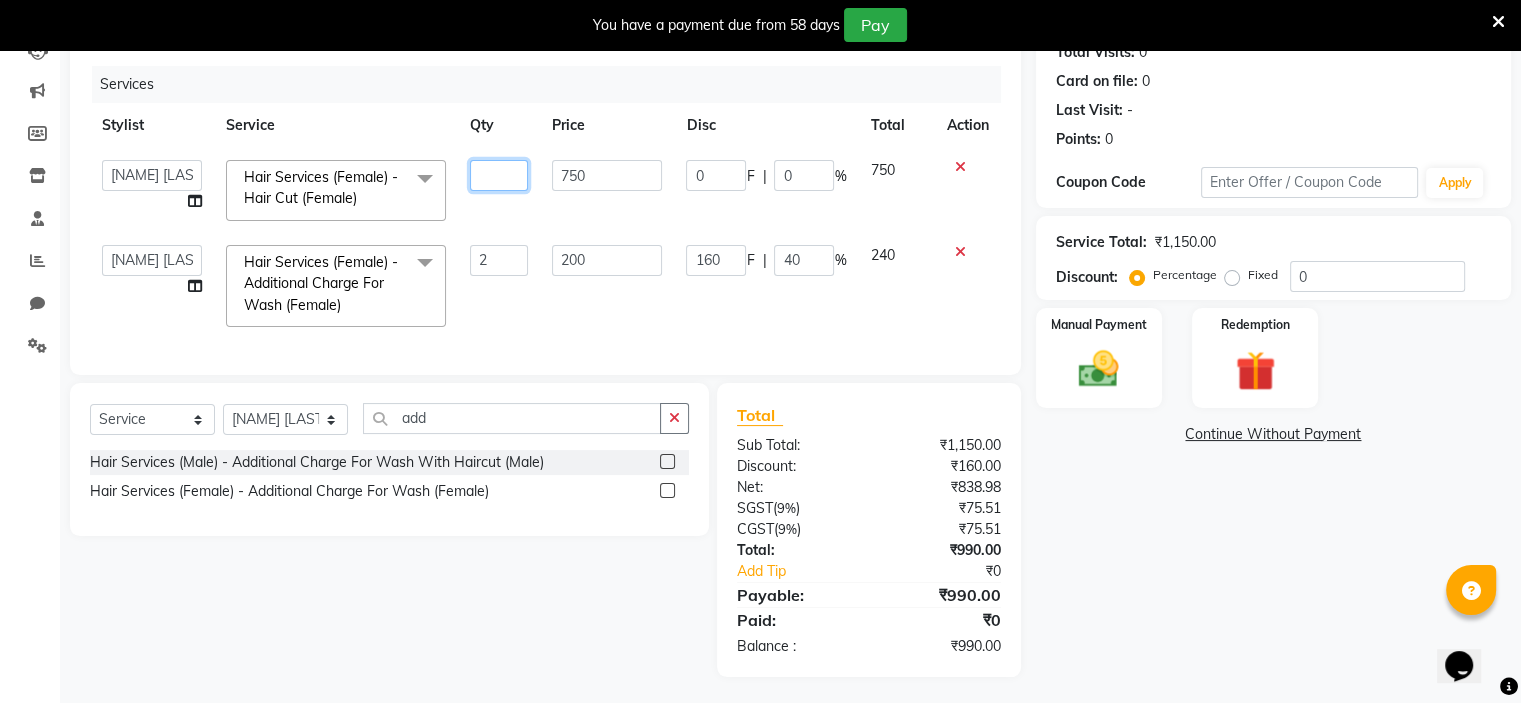 type on "2" 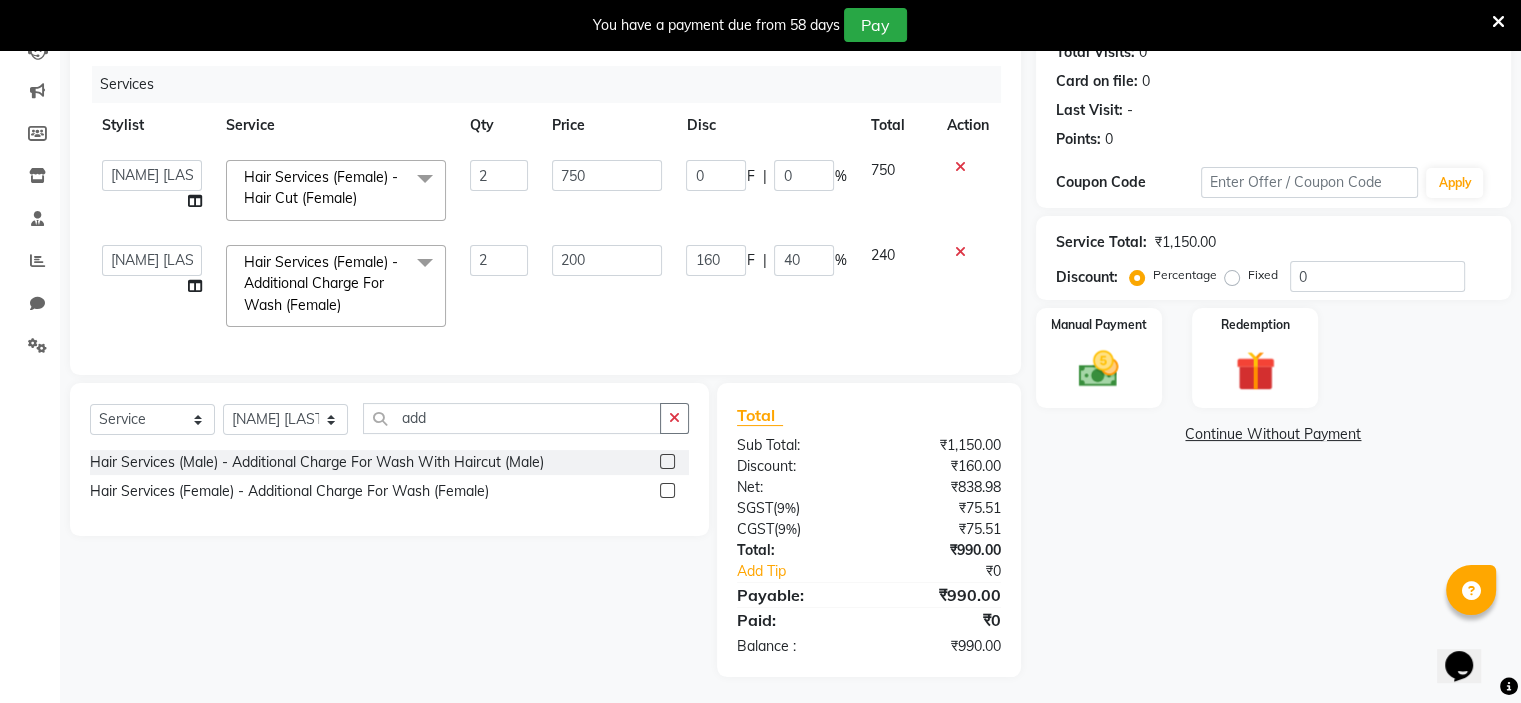click on "160 F | 40 %" 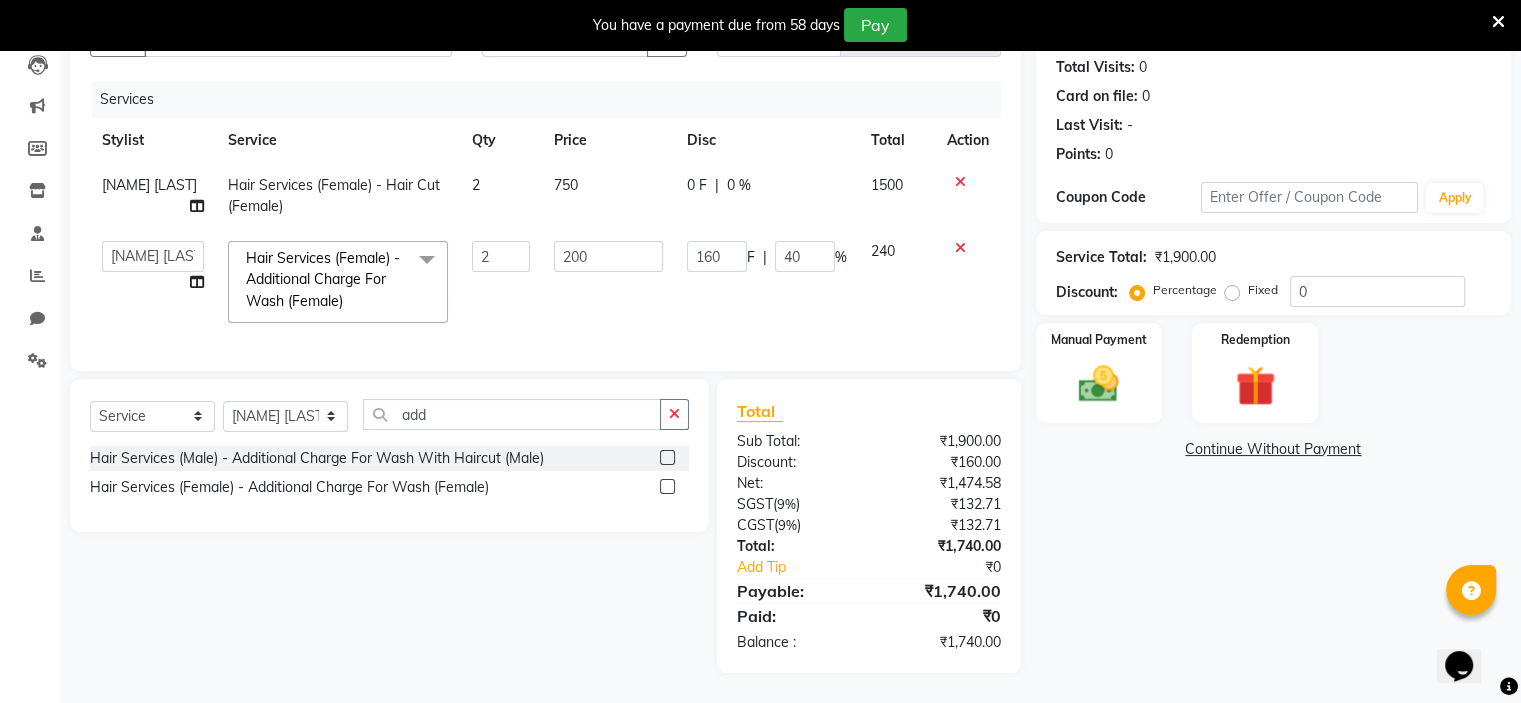 scroll, scrollTop: 0, scrollLeft: 0, axis: both 